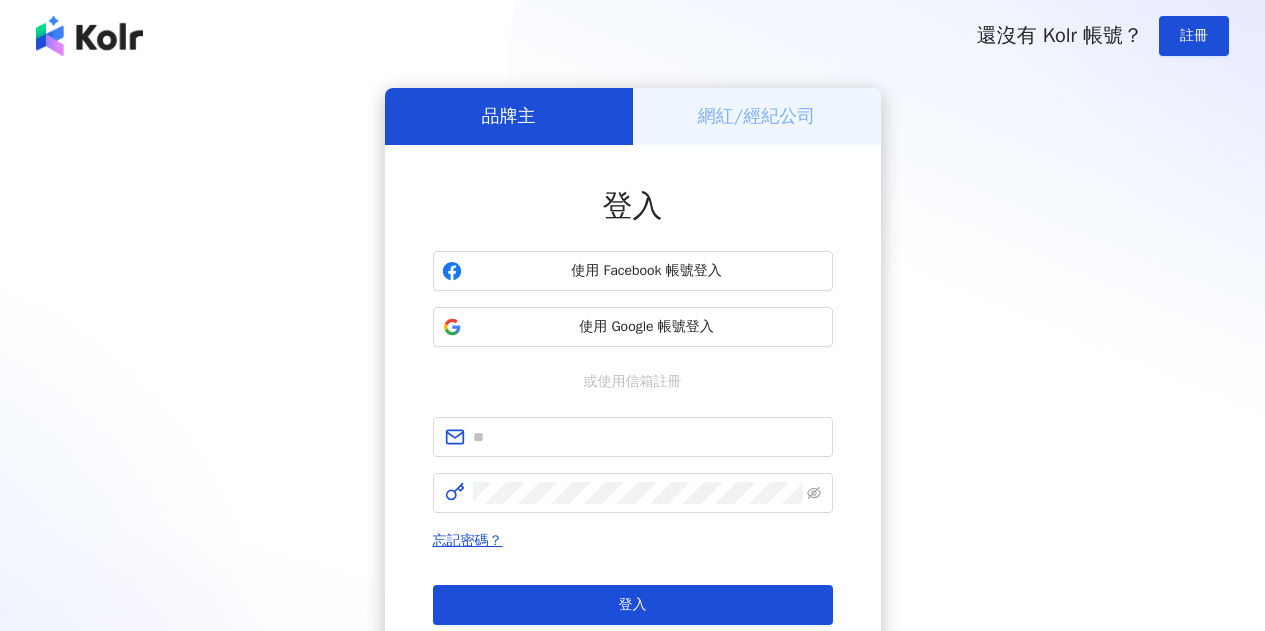 scroll, scrollTop: 0, scrollLeft: 0, axis: both 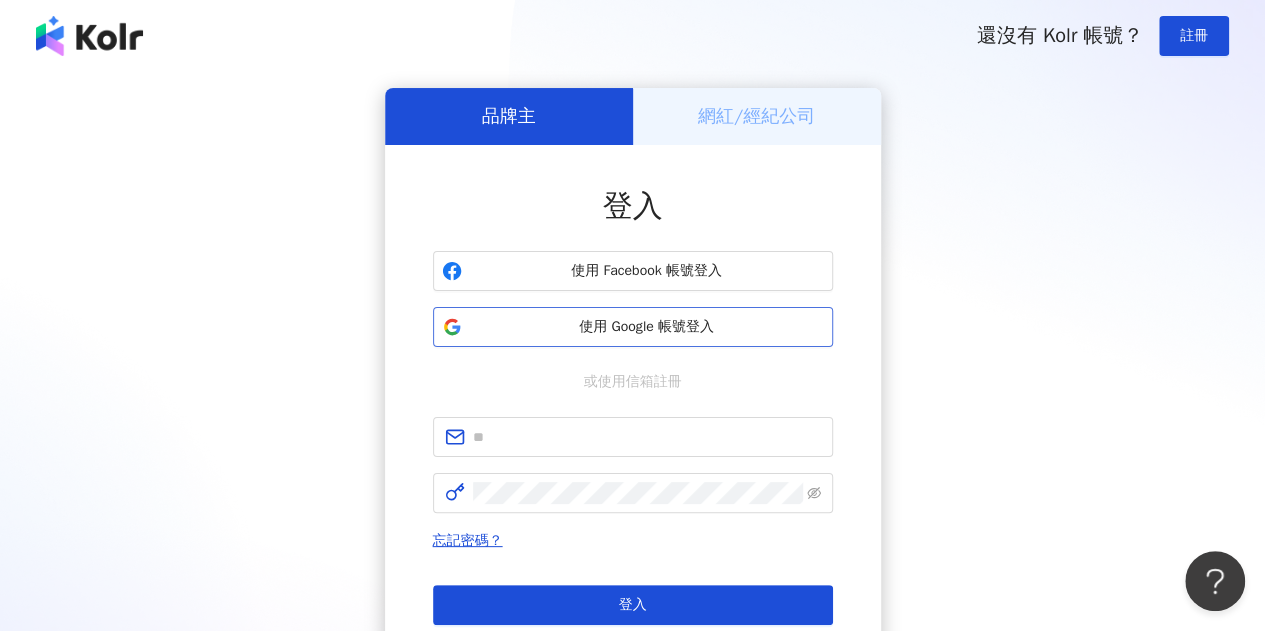 click on "使用 Google 帳號登入" at bounding box center [647, 327] 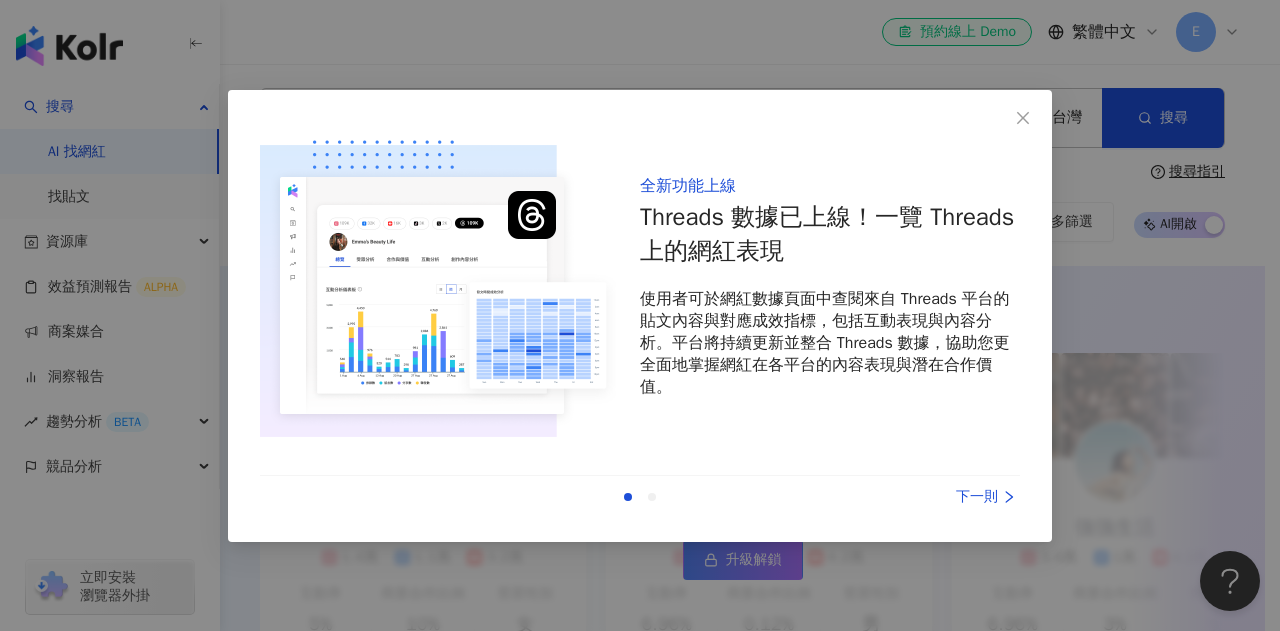 click on "下一則" at bounding box center (945, 497) 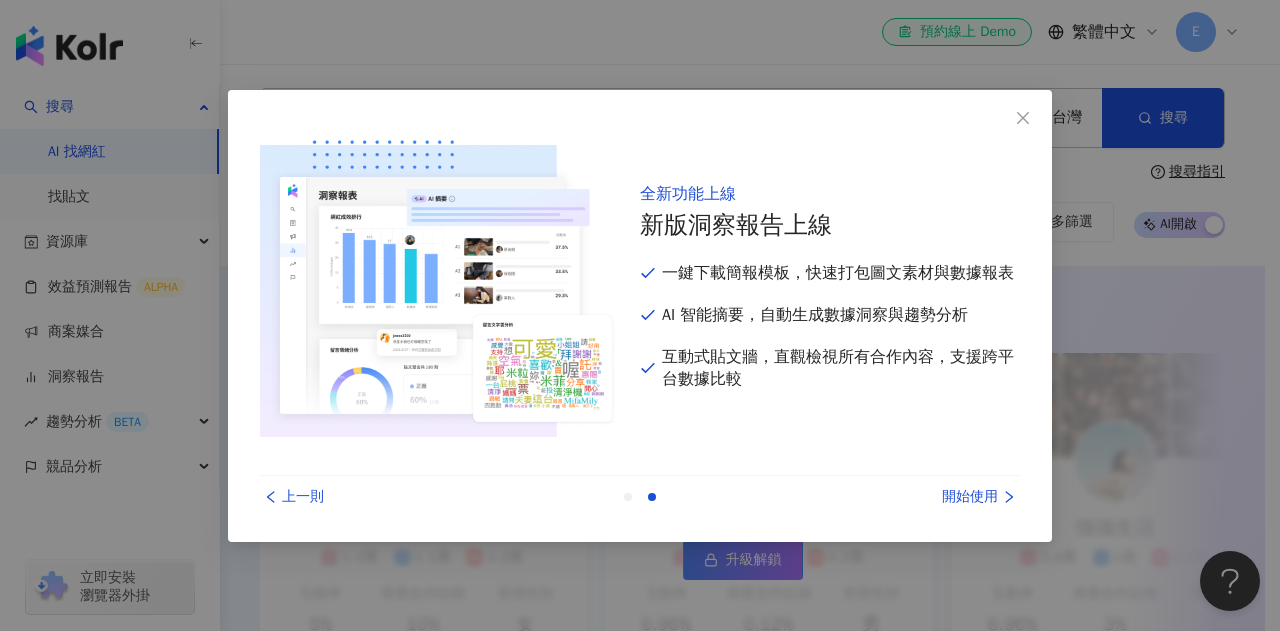 click on "開始使用" at bounding box center (945, 497) 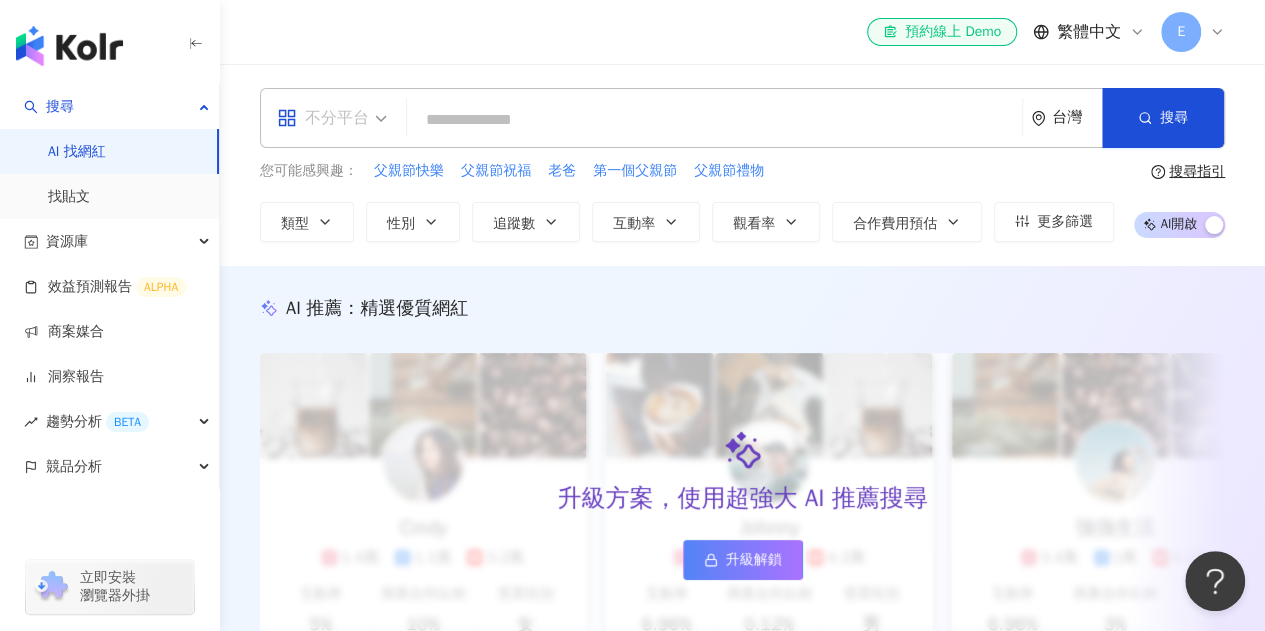 click on "不分平台" at bounding box center (332, 118) 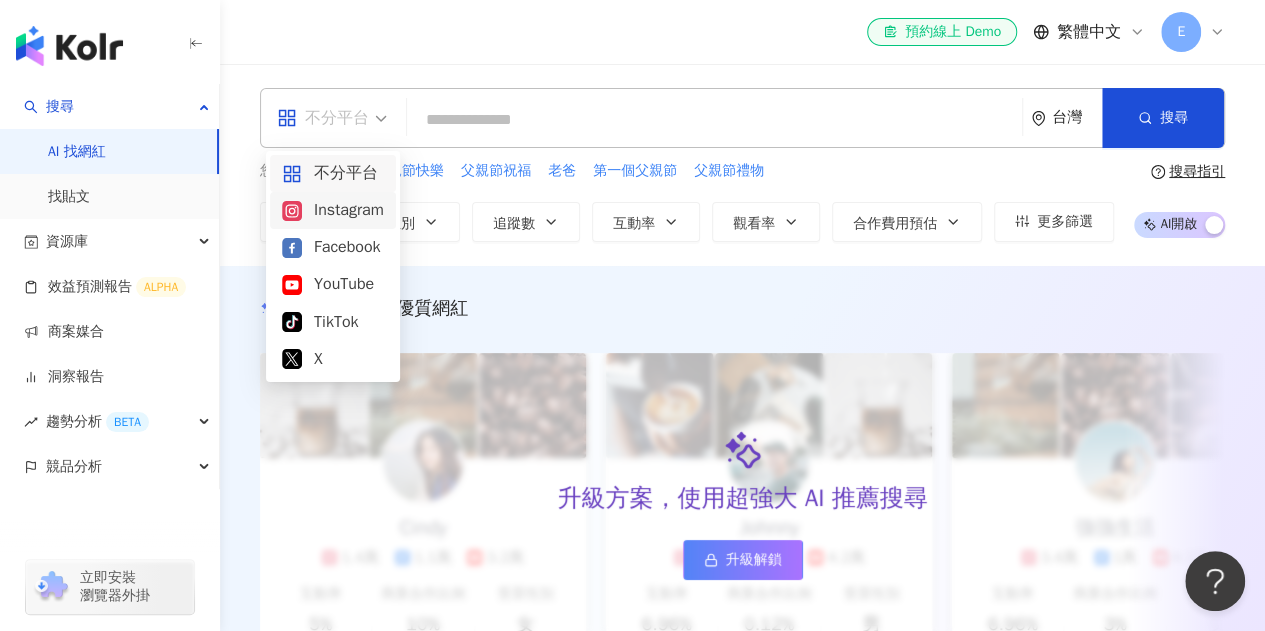 click on "Instagram" at bounding box center (333, 210) 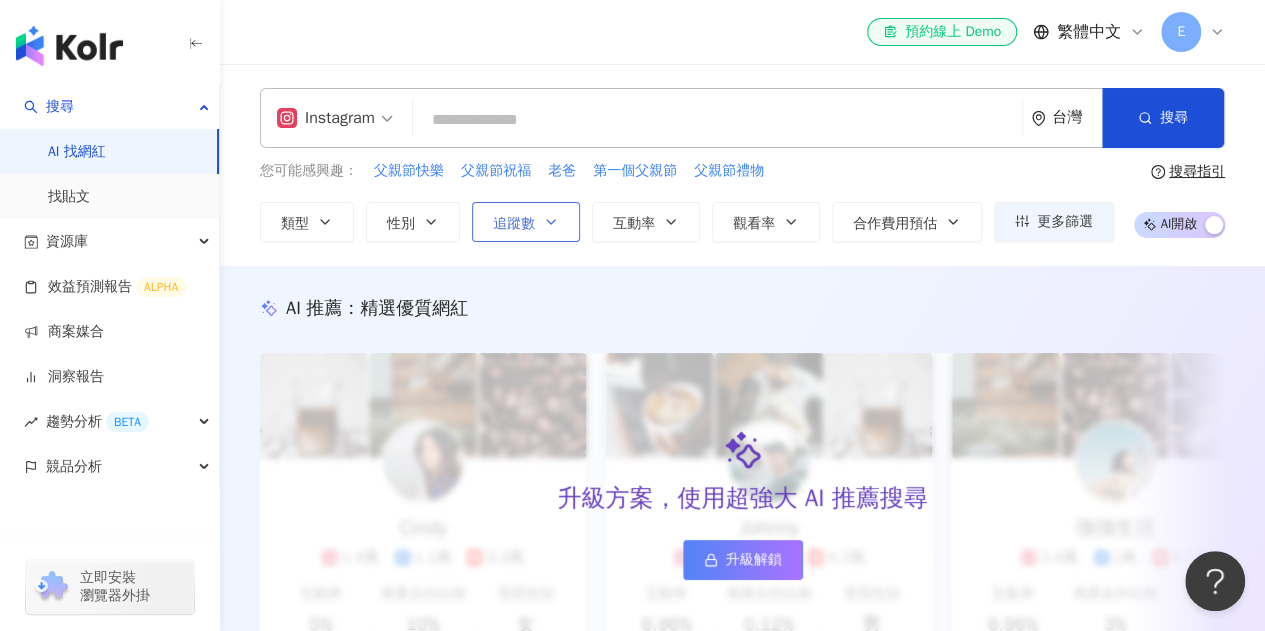 click on "追蹤數" at bounding box center [514, 224] 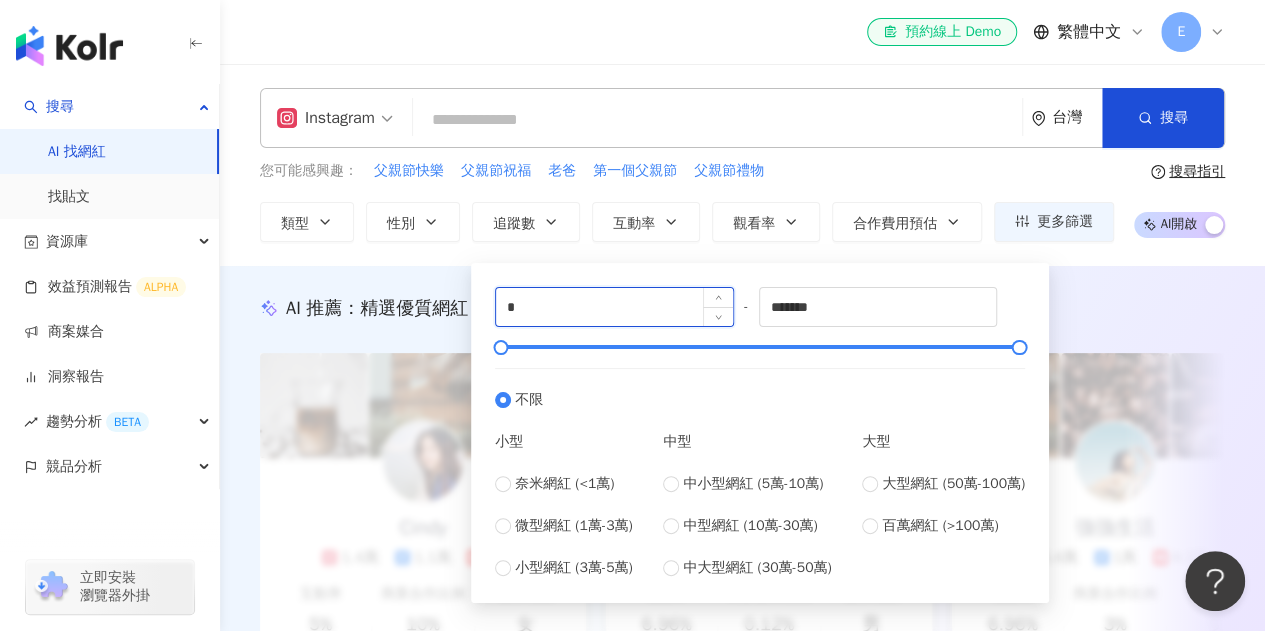 click on "*" at bounding box center [614, 307] 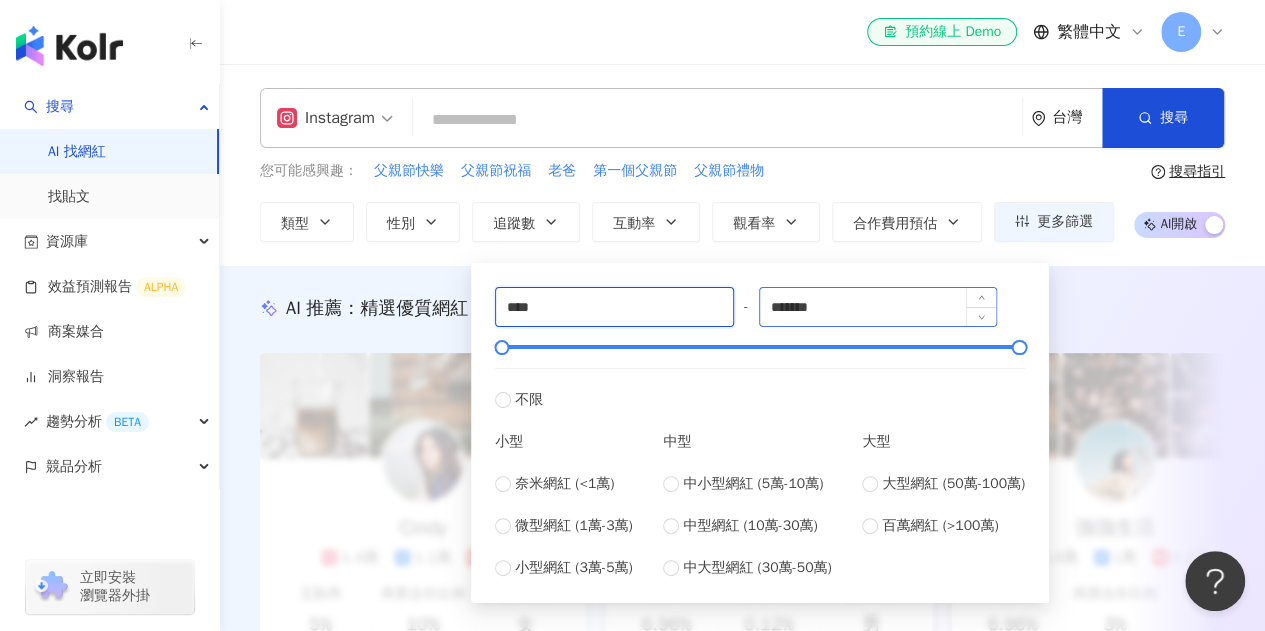 type on "****" 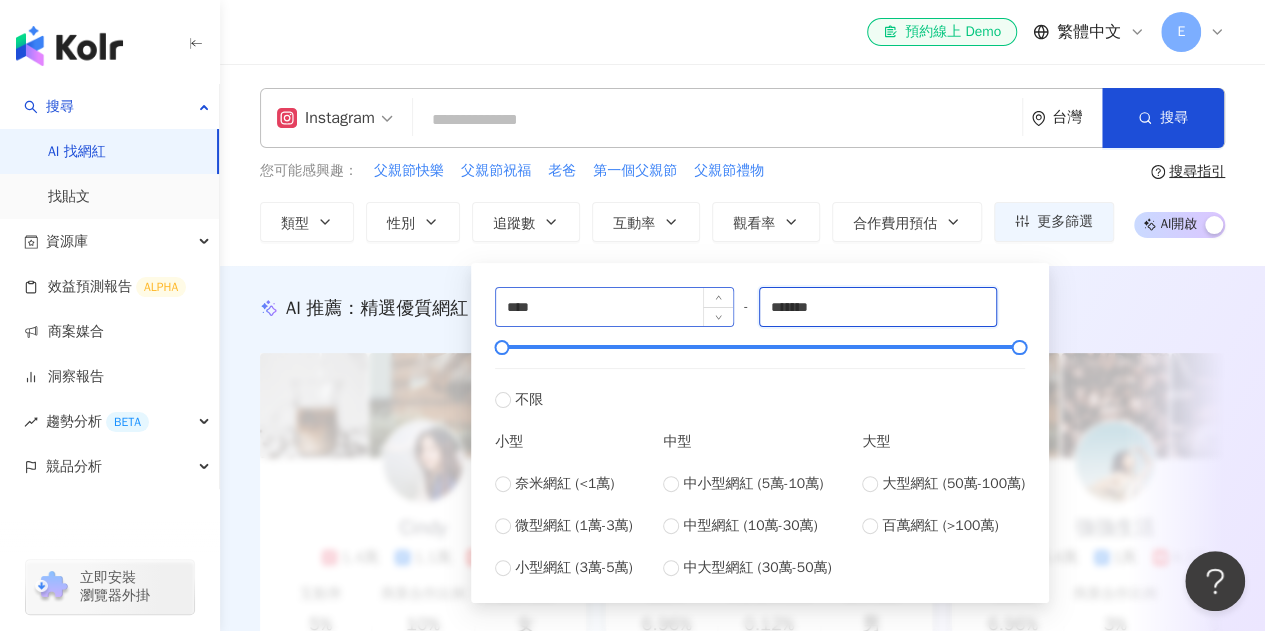 drag, startPoint x: 864, startPoint y: 321, endPoint x: 696, endPoint y: 320, distance: 168.00298 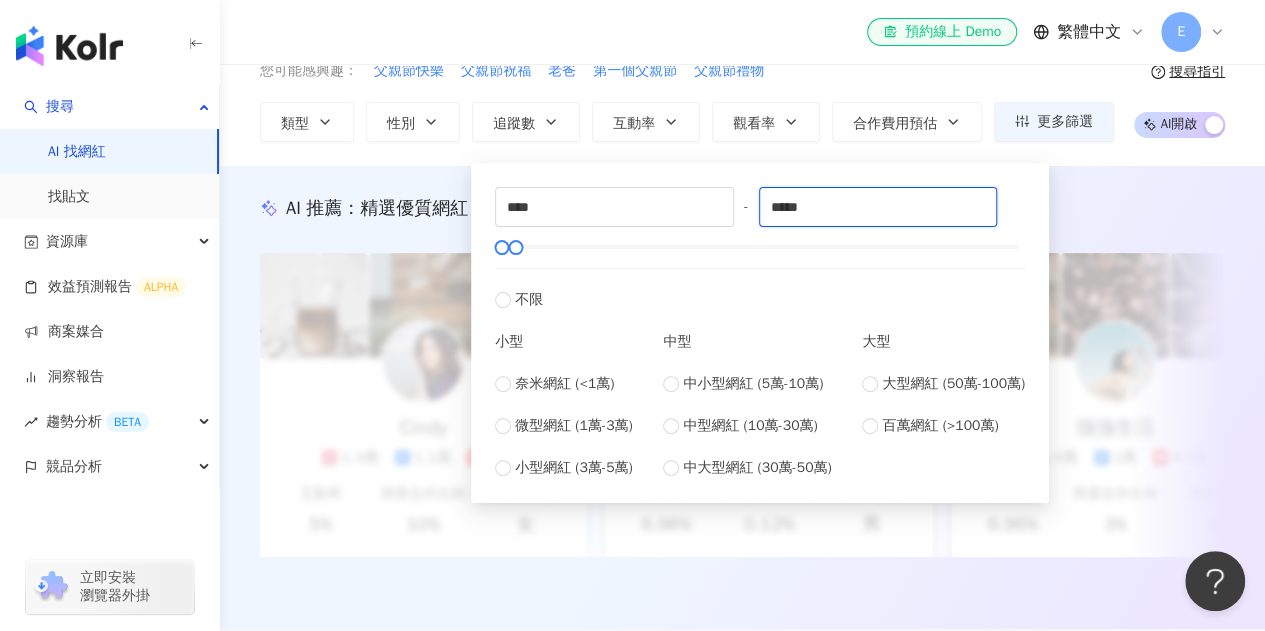 scroll, scrollTop: 0, scrollLeft: 0, axis: both 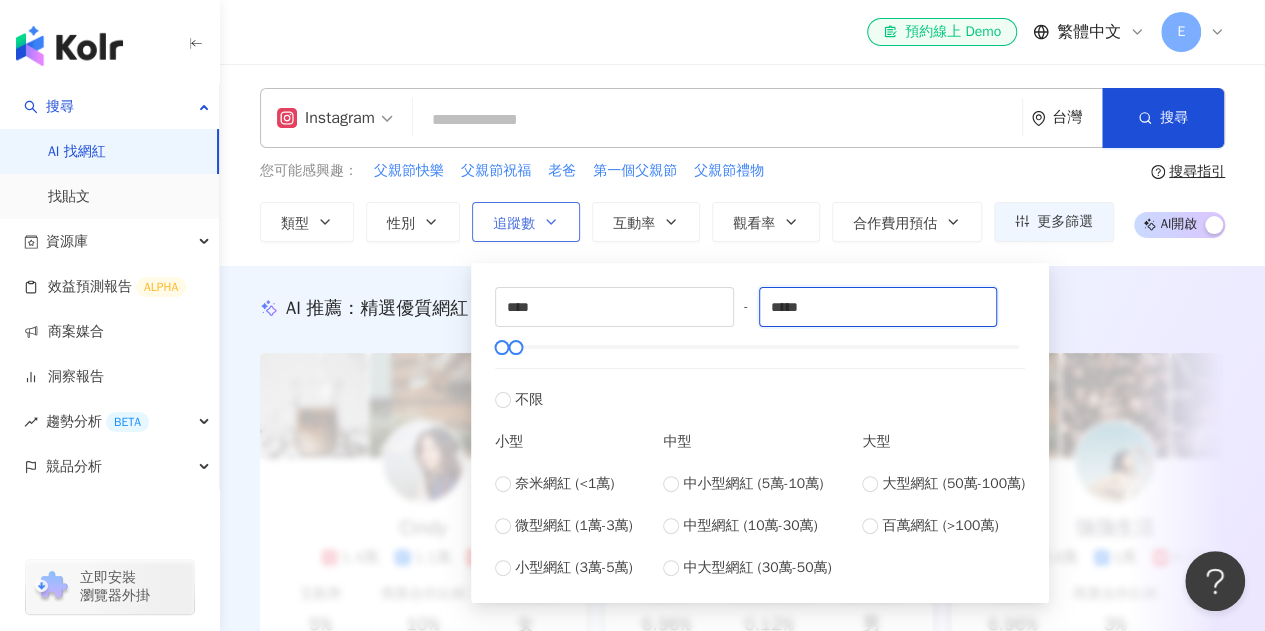 type on "*****" 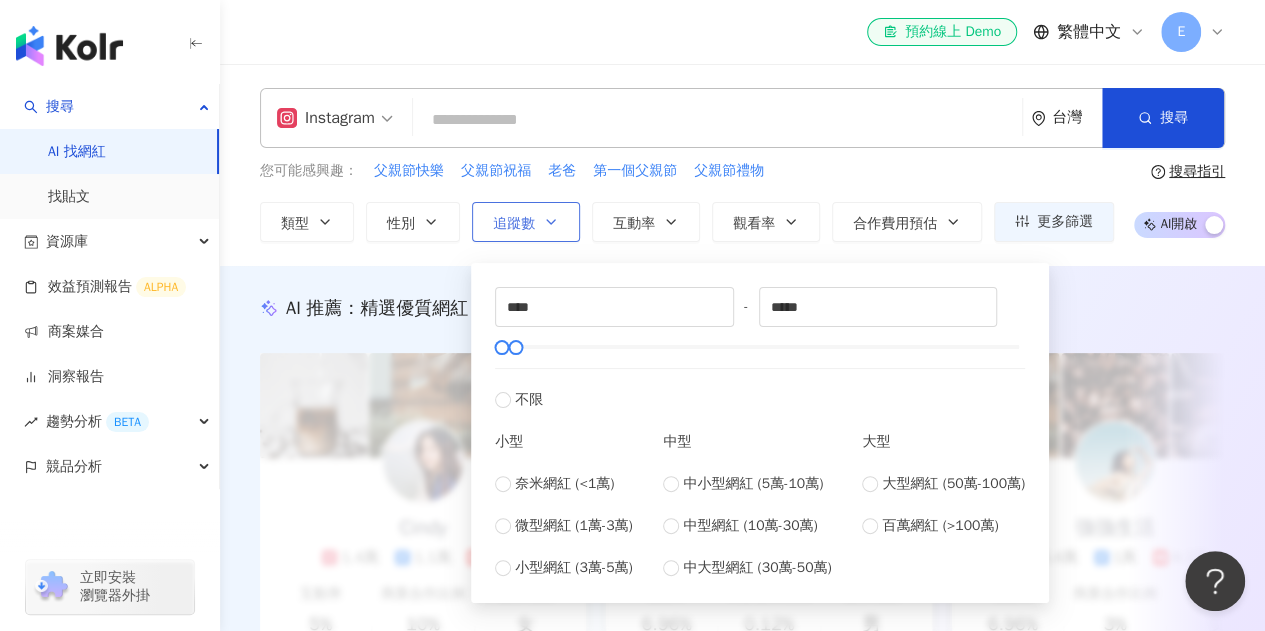 click on "追蹤數" at bounding box center (526, 222) 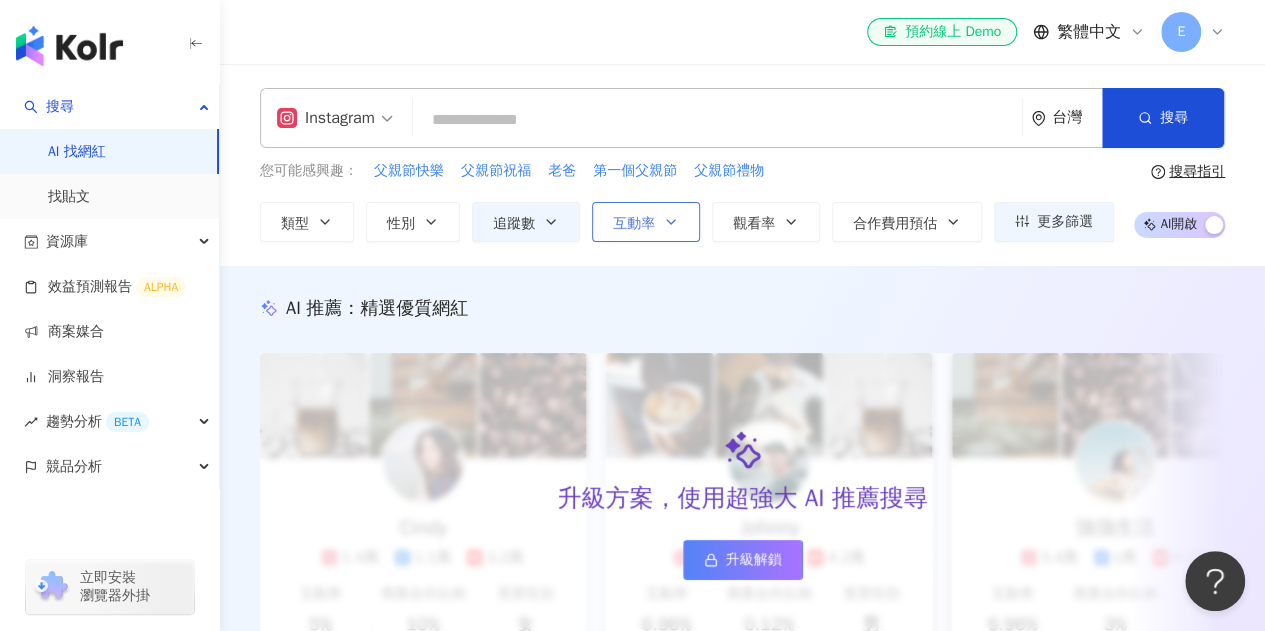 click 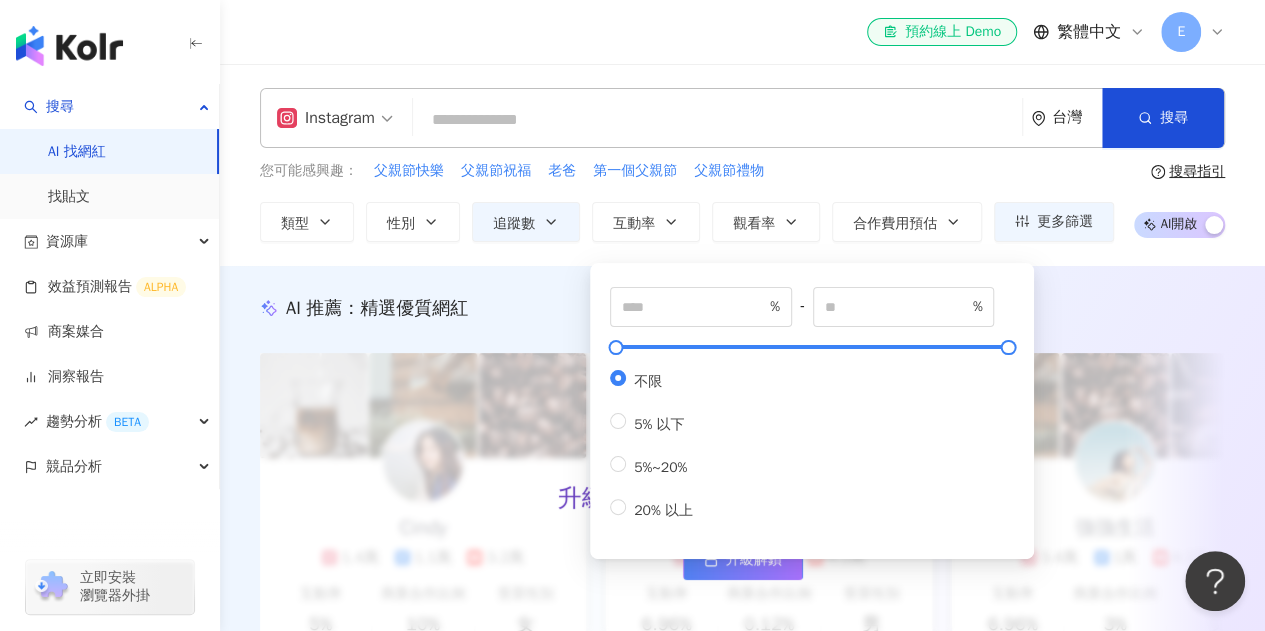click on "%  -  % 不限 5% 以下 5%~20% 20% 以上" at bounding box center (812, 406) 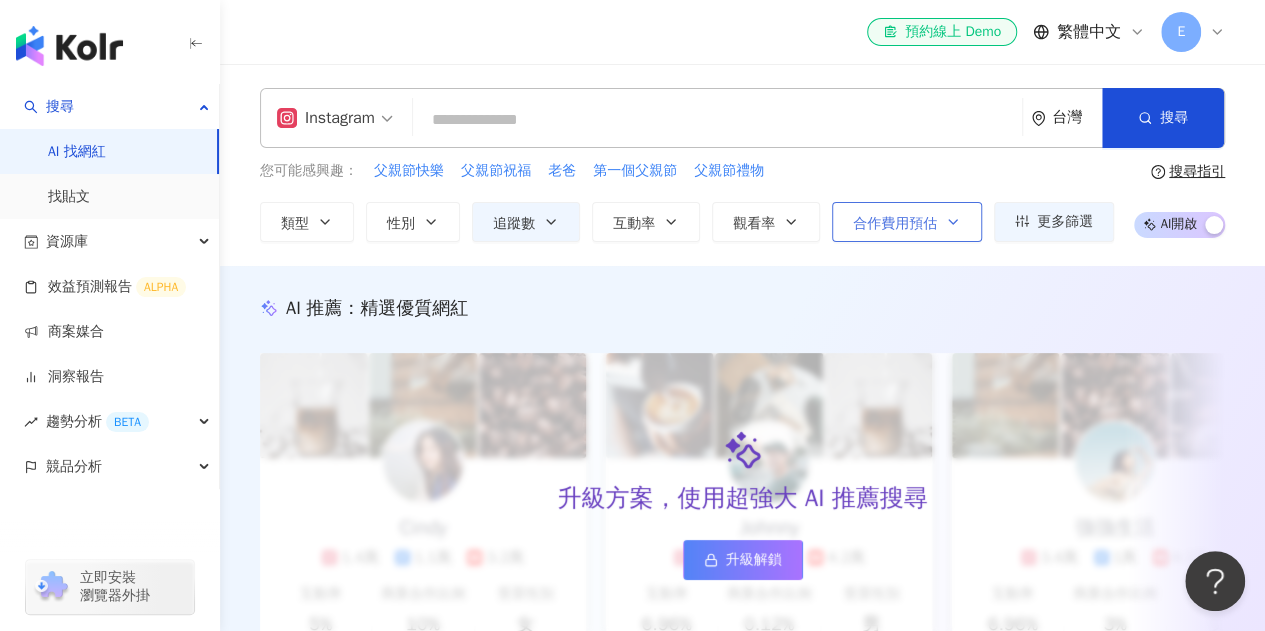 click on "合作費用預估" at bounding box center [895, 224] 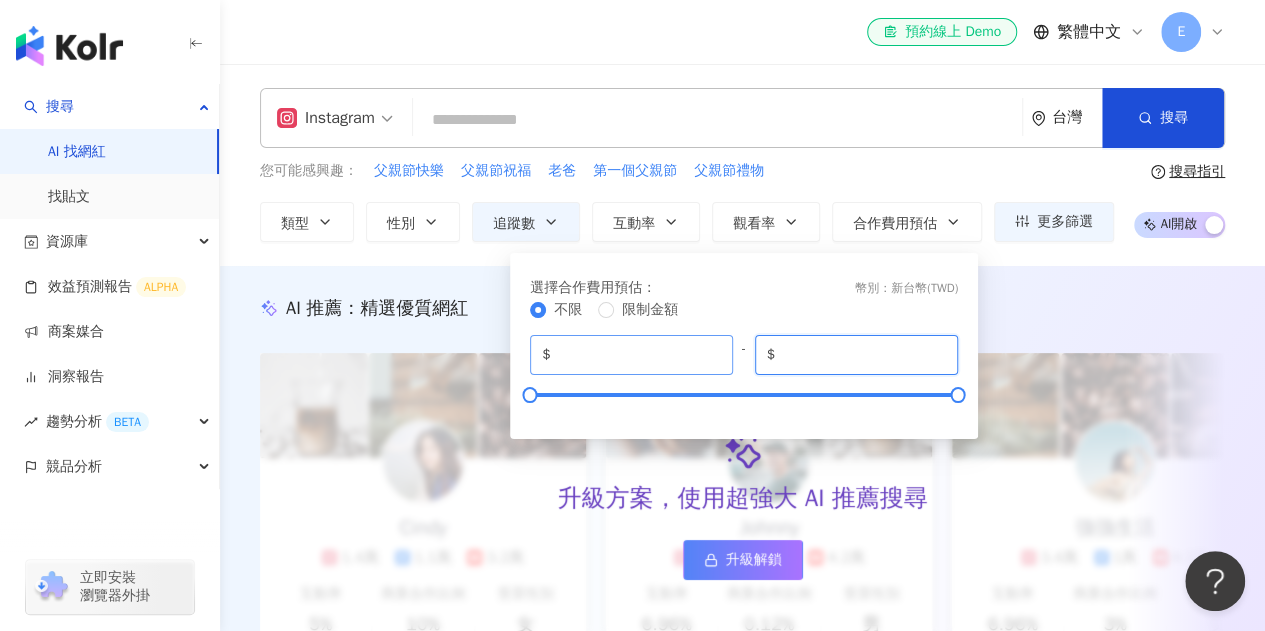 drag, startPoint x: 852, startPoint y: 349, endPoint x: 720, endPoint y: 349, distance: 132 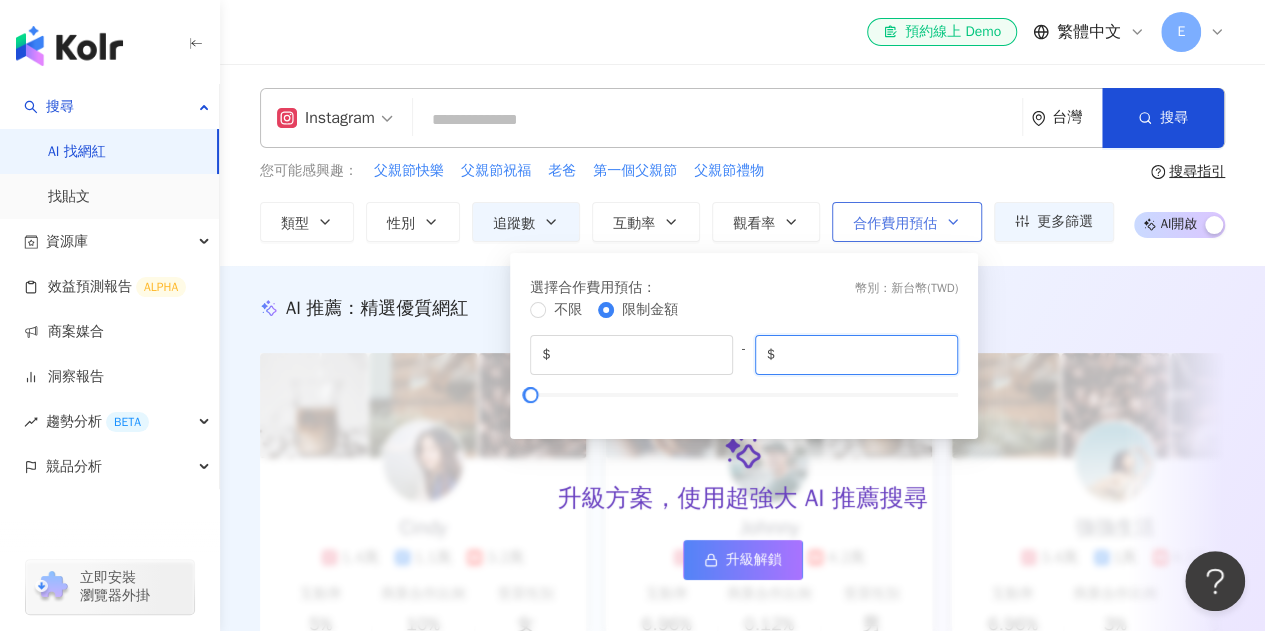 type on "****" 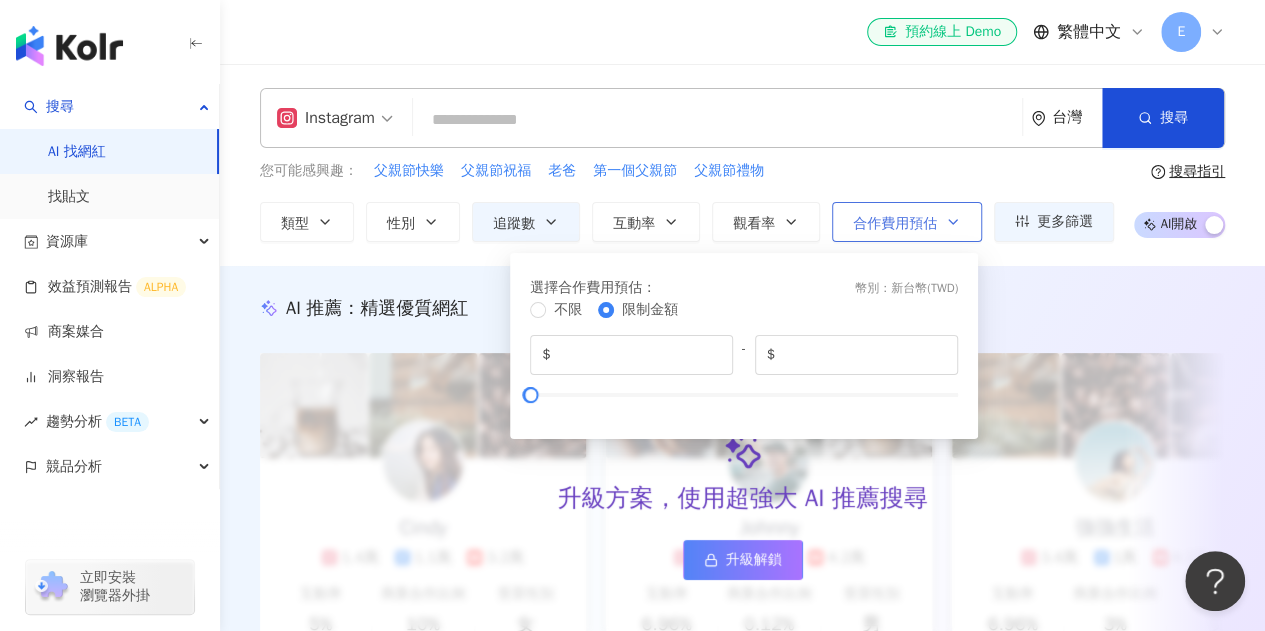 click 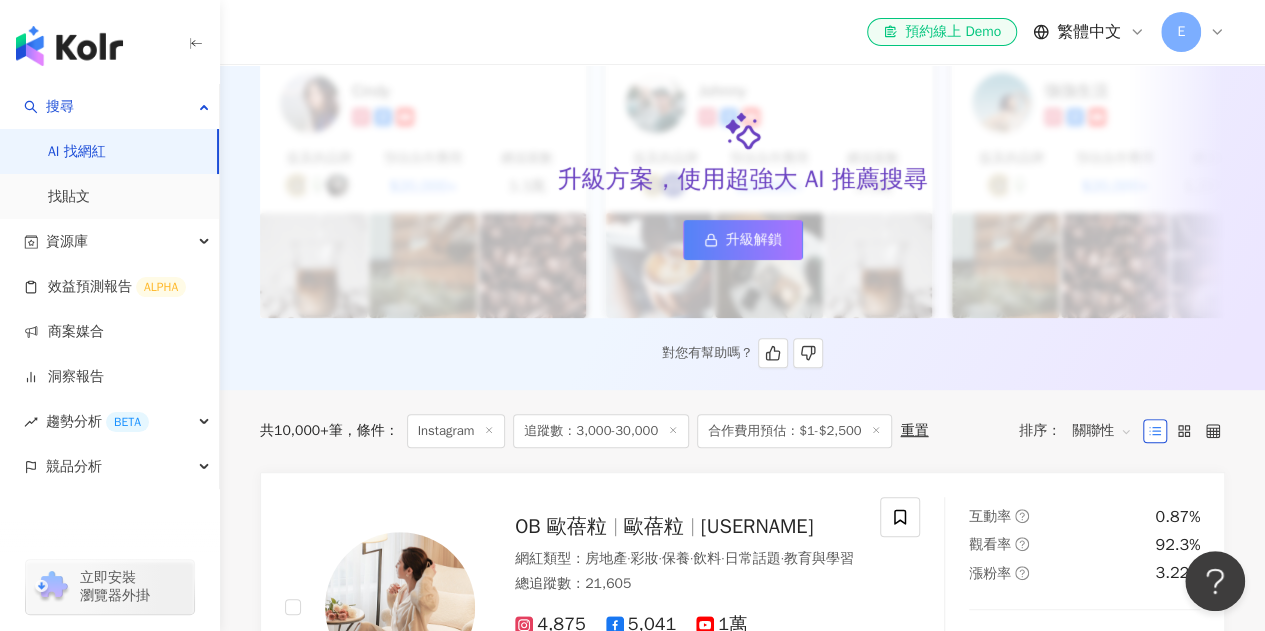 scroll, scrollTop: 400, scrollLeft: 0, axis: vertical 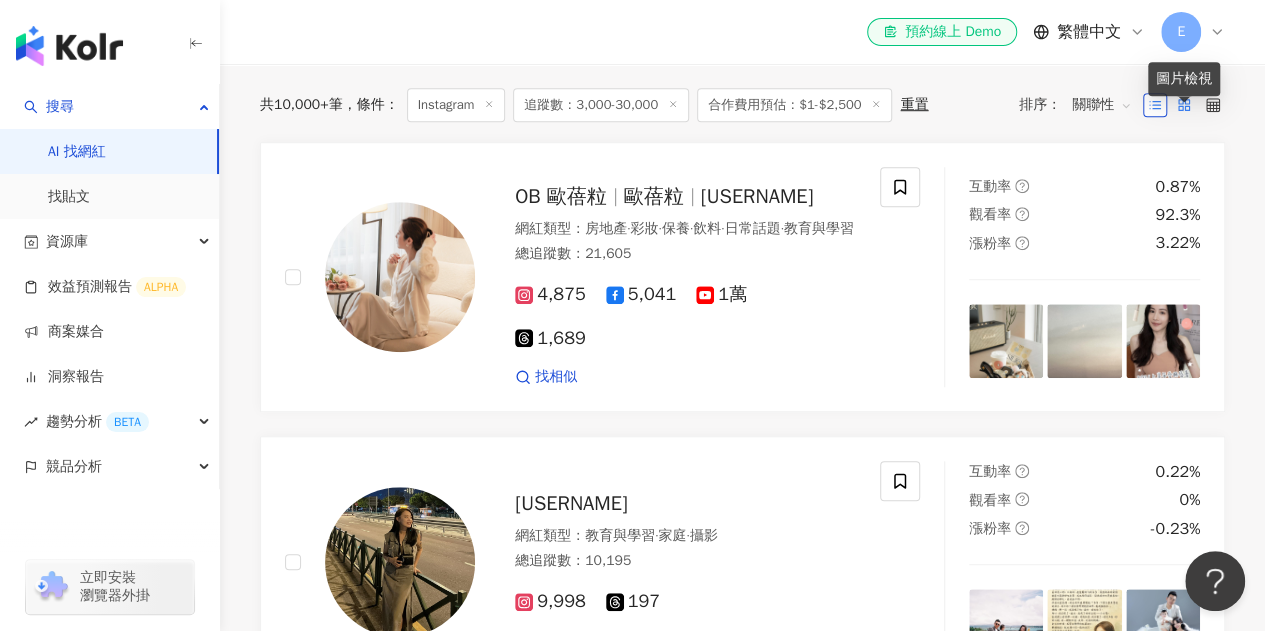 click 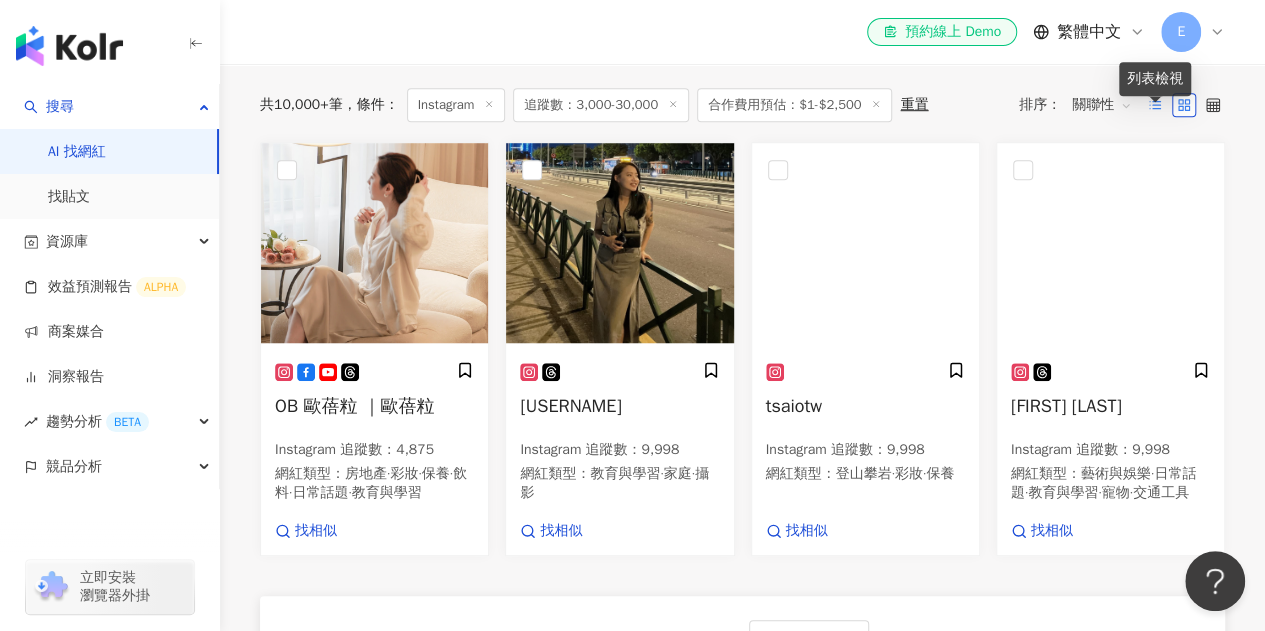 click at bounding box center [1155, 105] 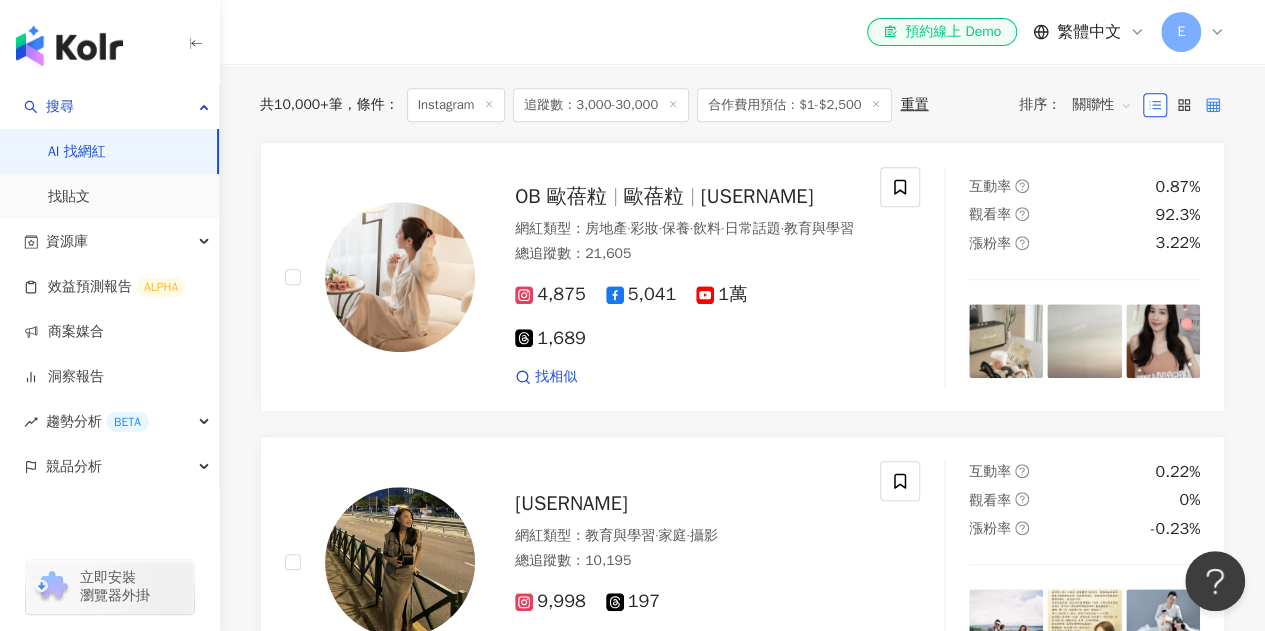 click at bounding box center (1213, 105) 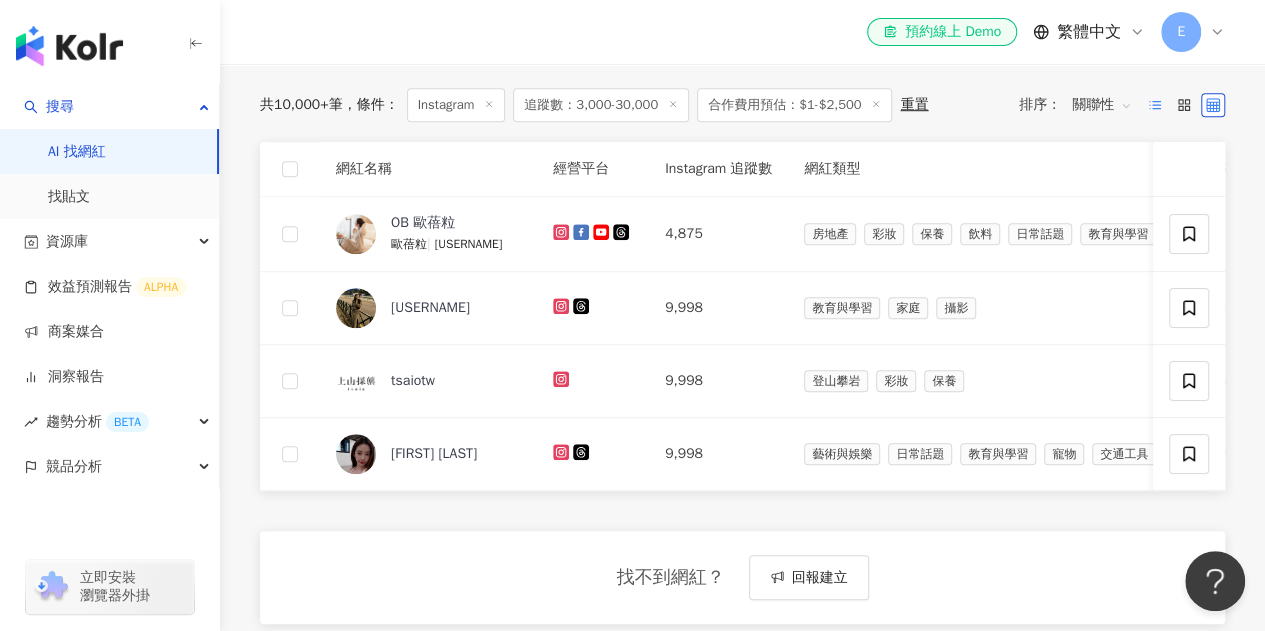 click 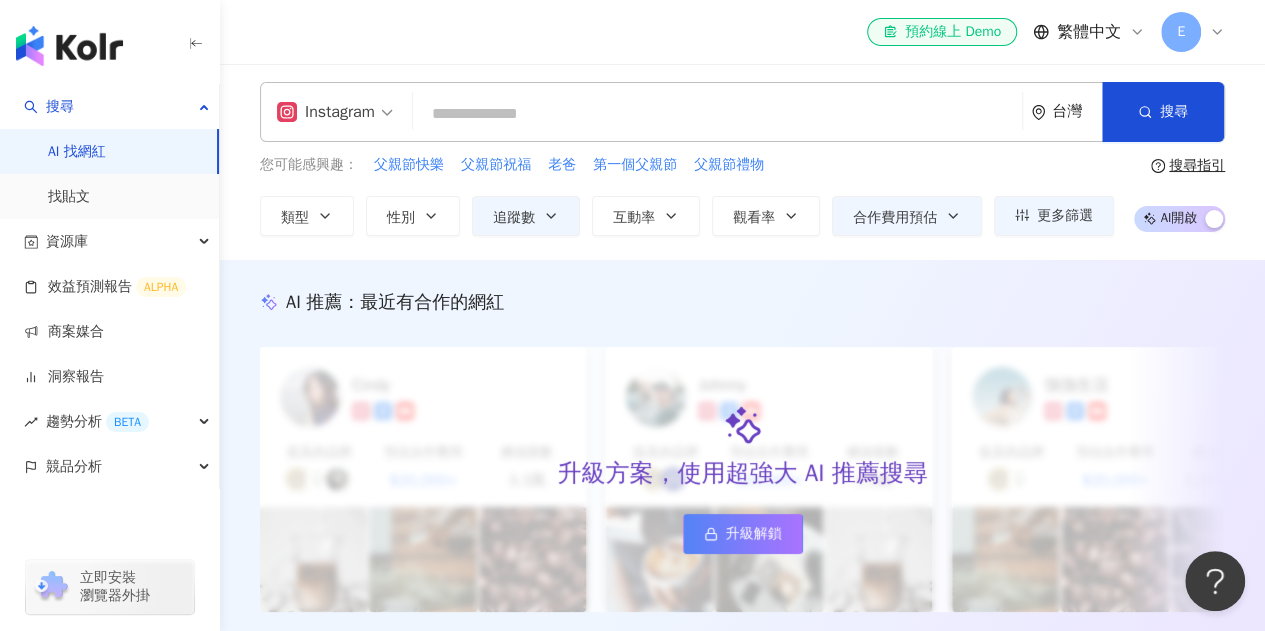 scroll, scrollTop: 0, scrollLeft: 0, axis: both 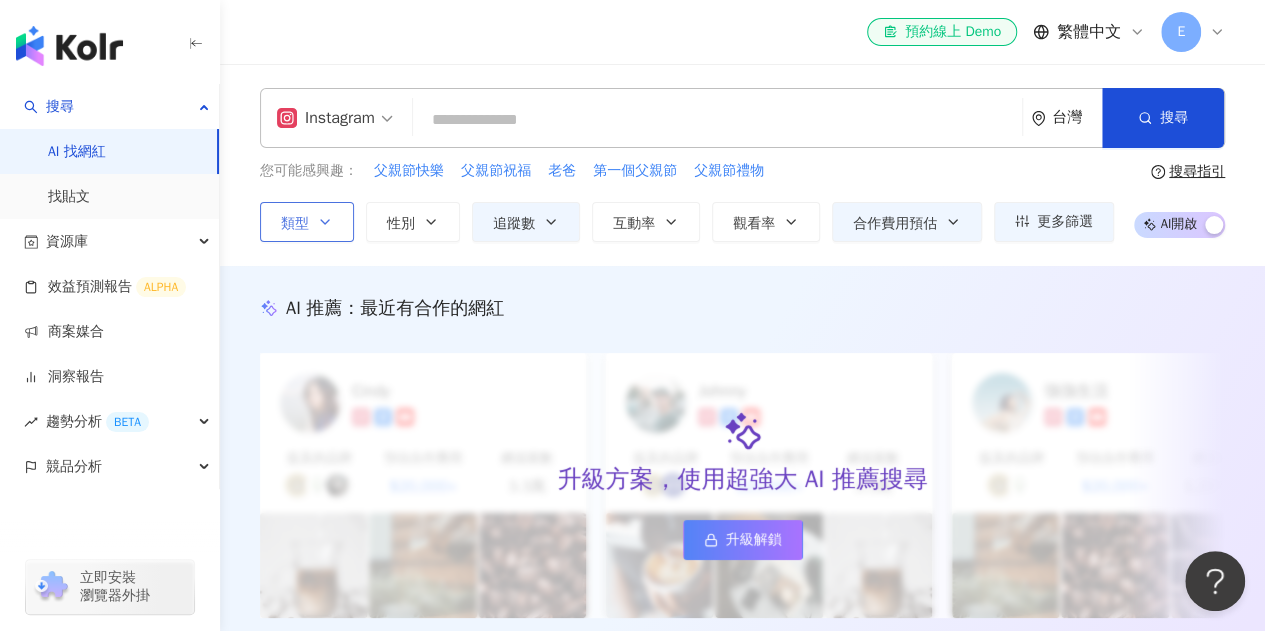 click on "類型" at bounding box center (307, 222) 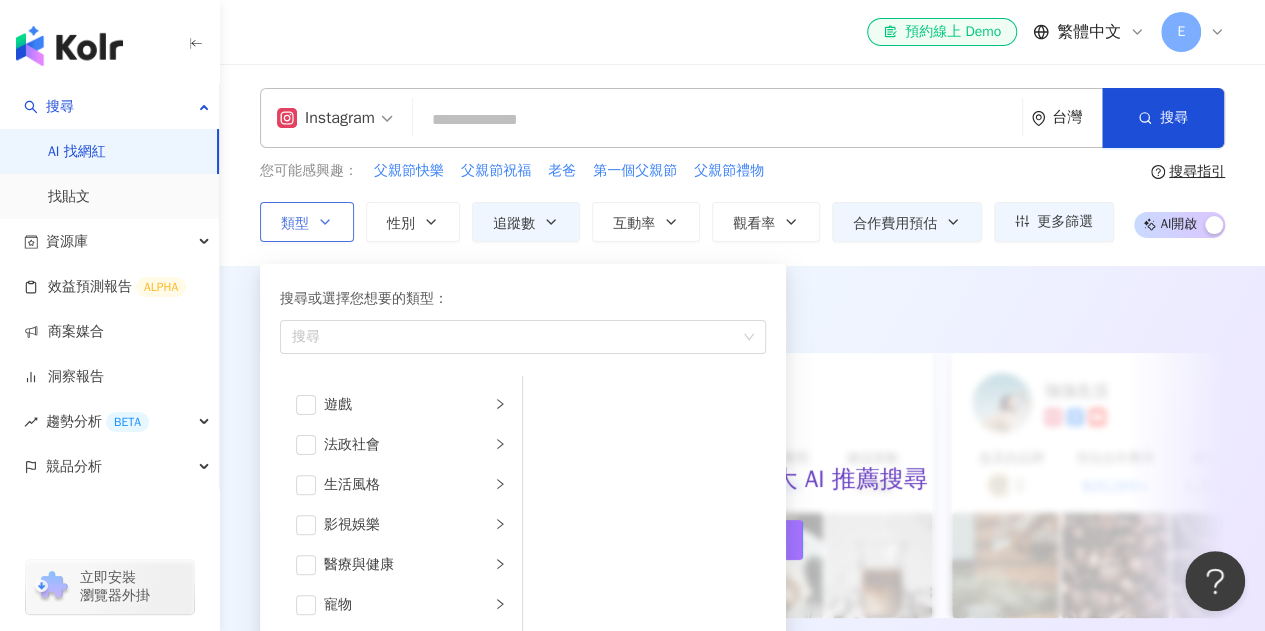 scroll, scrollTop: 400, scrollLeft: 0, axis: vertical 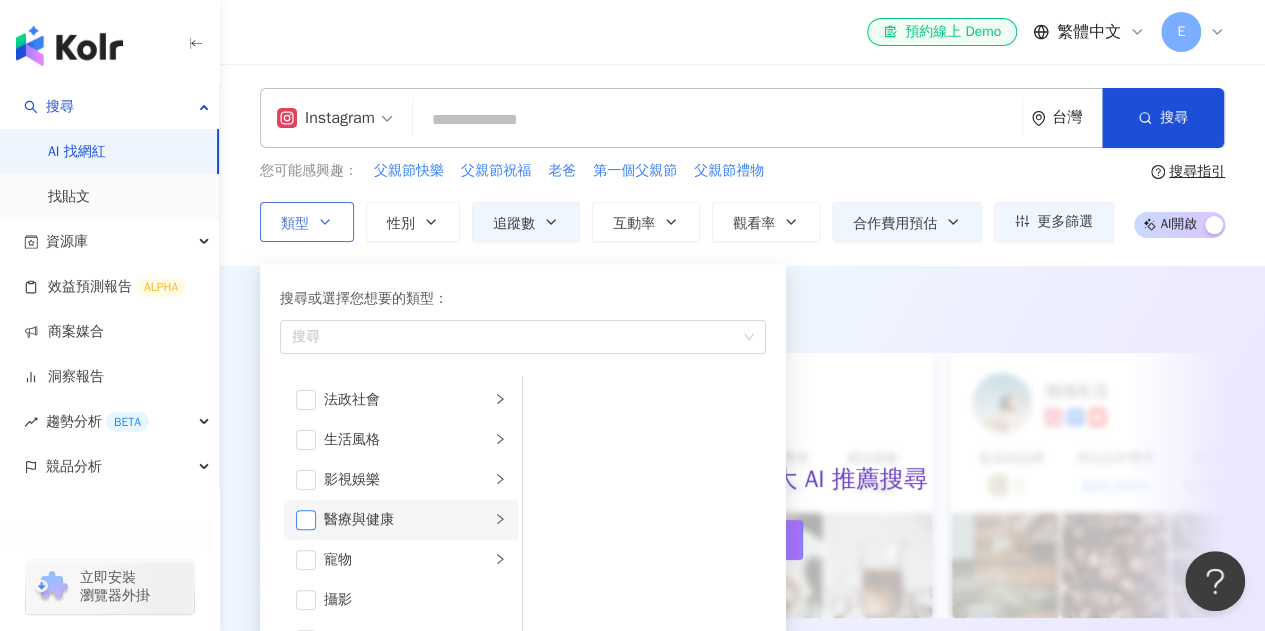 click at bounding box center [306, 520] 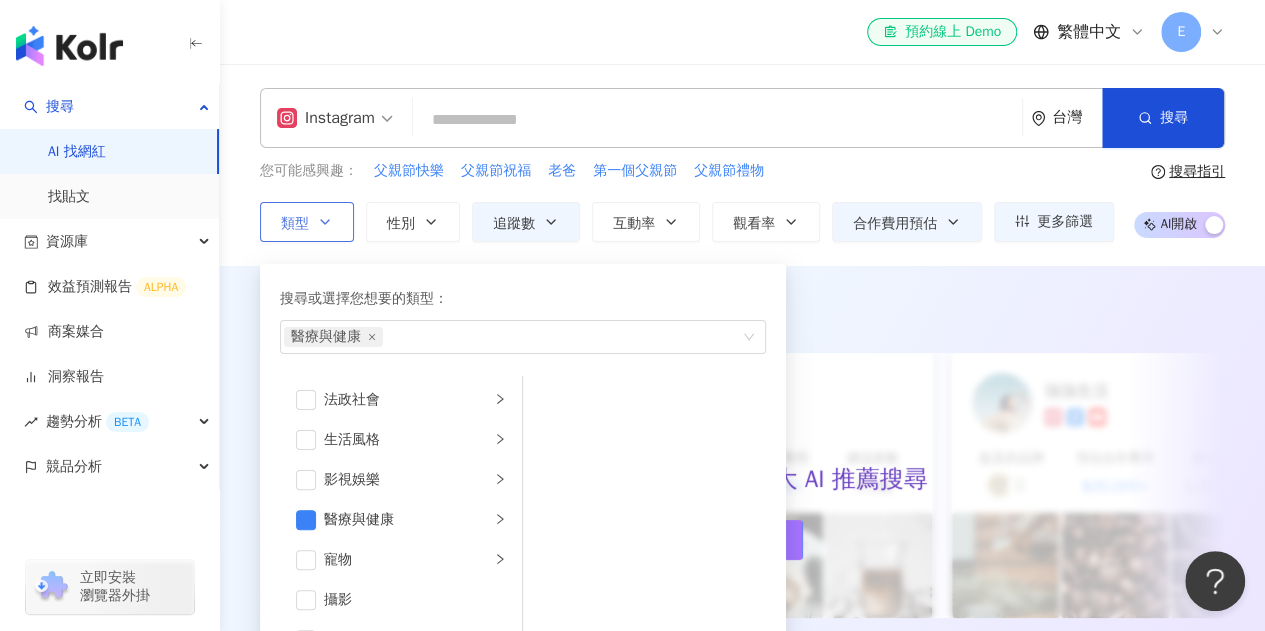 scroll, scrollTop: 100, scrollLeft: 0, axis: vertical 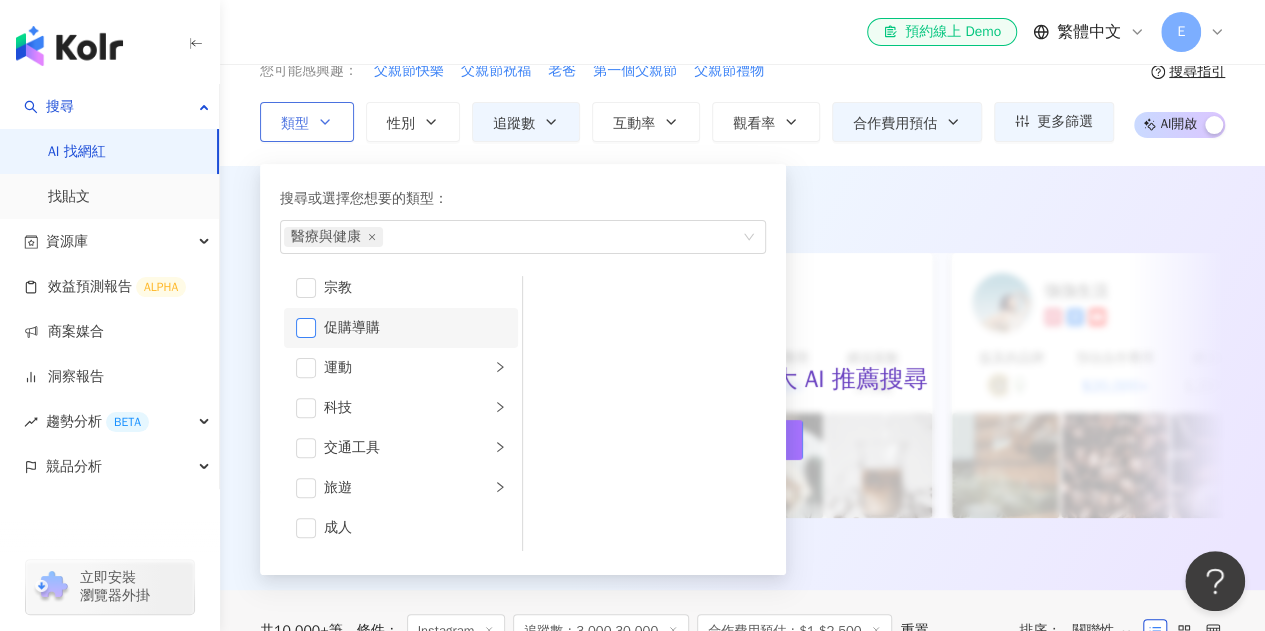 click at bounding box center [306, 328] 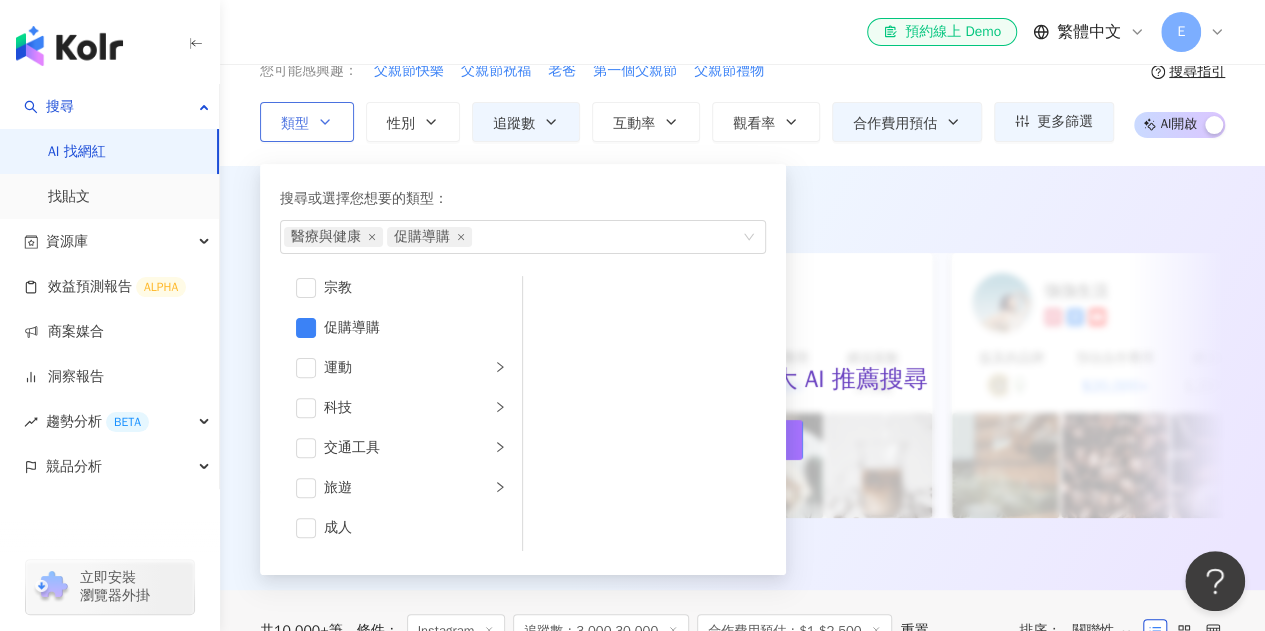 click on "類型 搜尋或選擇您想要的類型： 醫療與健康 促購導購   藝術與娛樂 美妝時尚 氣候和環境 日常話題 教育與學習 家庭 財經 美食 命理占卜 遊戲 法政社會 生活風格 影視娛樂 醫療與健康 寵物 攝影 感情 宗教 促購導購 運動 科技 交通工具 旅遊 成人" at bounding box center (307, 122) 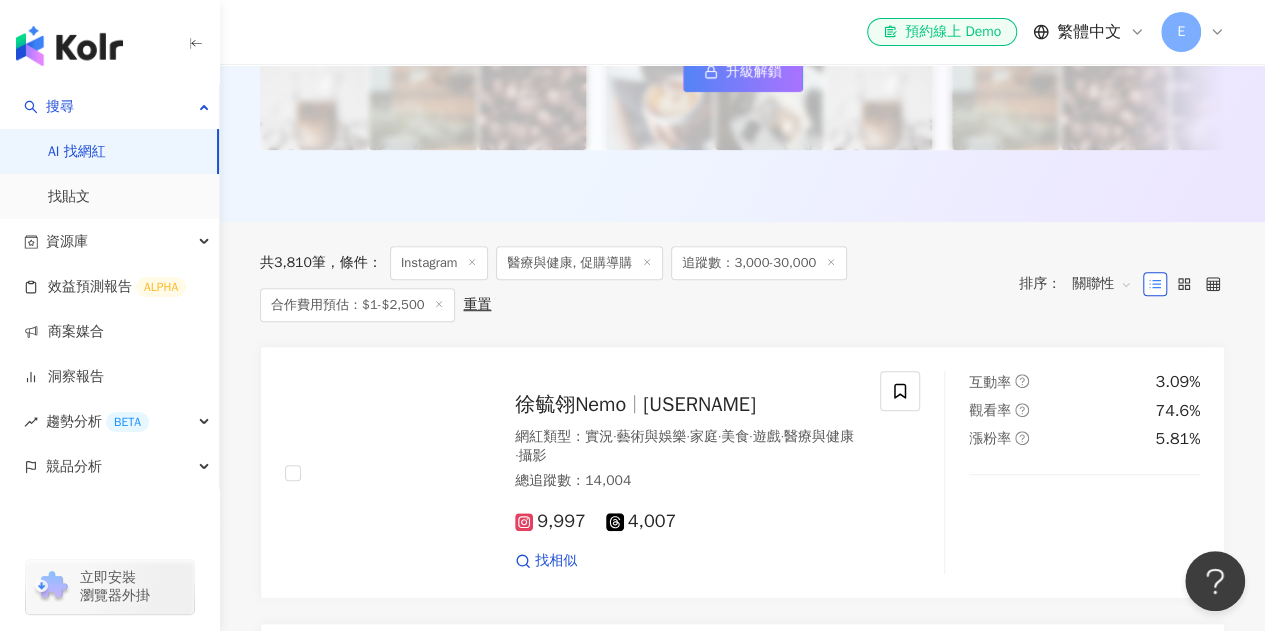 scroll, scrollTop: 500, scrollLeft: 0, axis: vertical 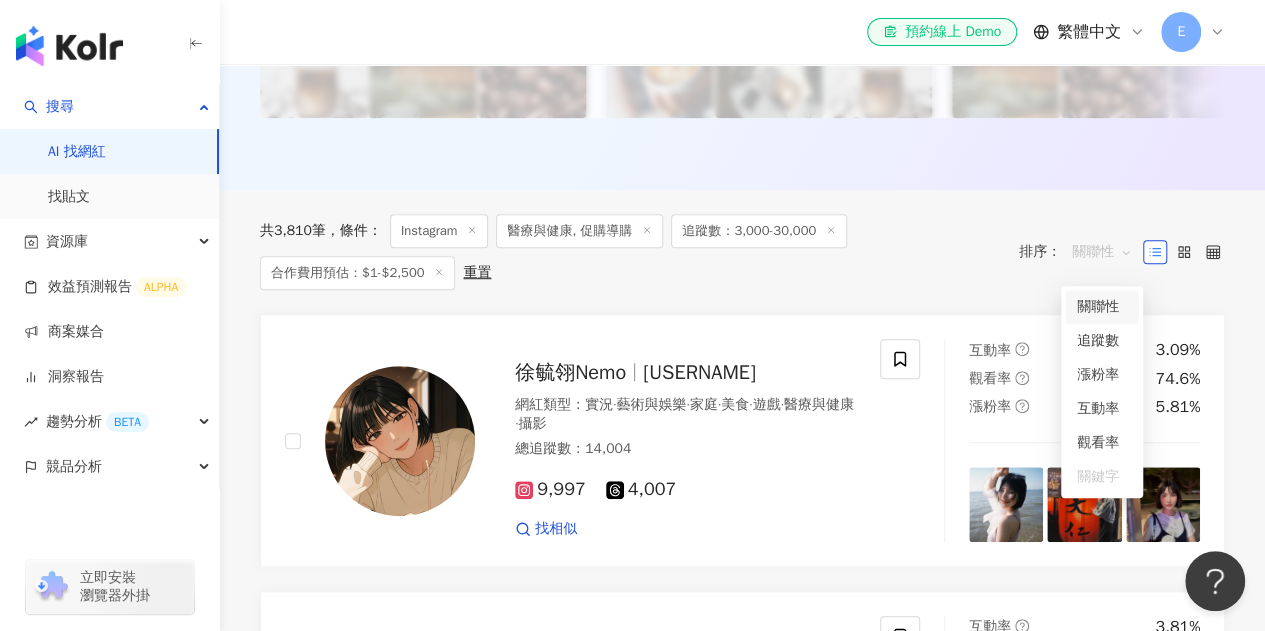 click on "關聯性" at bounding box center (1102, 252) 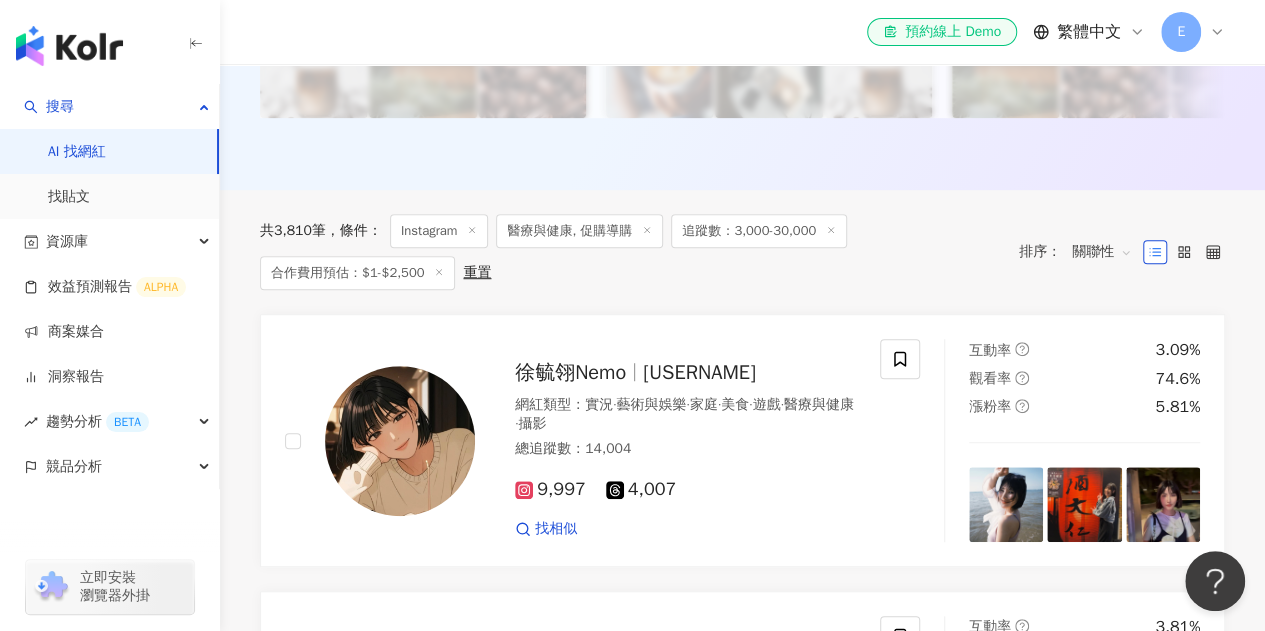 click on "共  3,810  筆 條件 ： Instagram 醫療與健康, 促購導購 追蹤數：3,000-30,000 合作費用預估：$1-$2,500 重置" at bounding box center [629, 252] 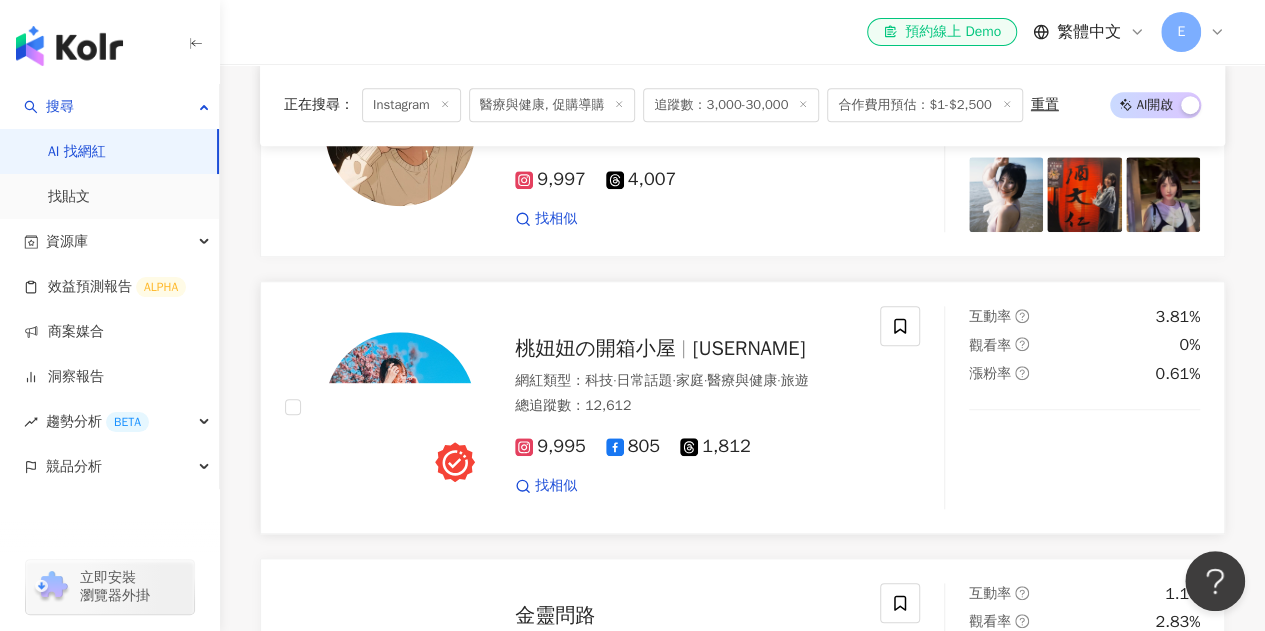 scroll, scrollTop: 800, scrollLeft: 0, axis: vertical 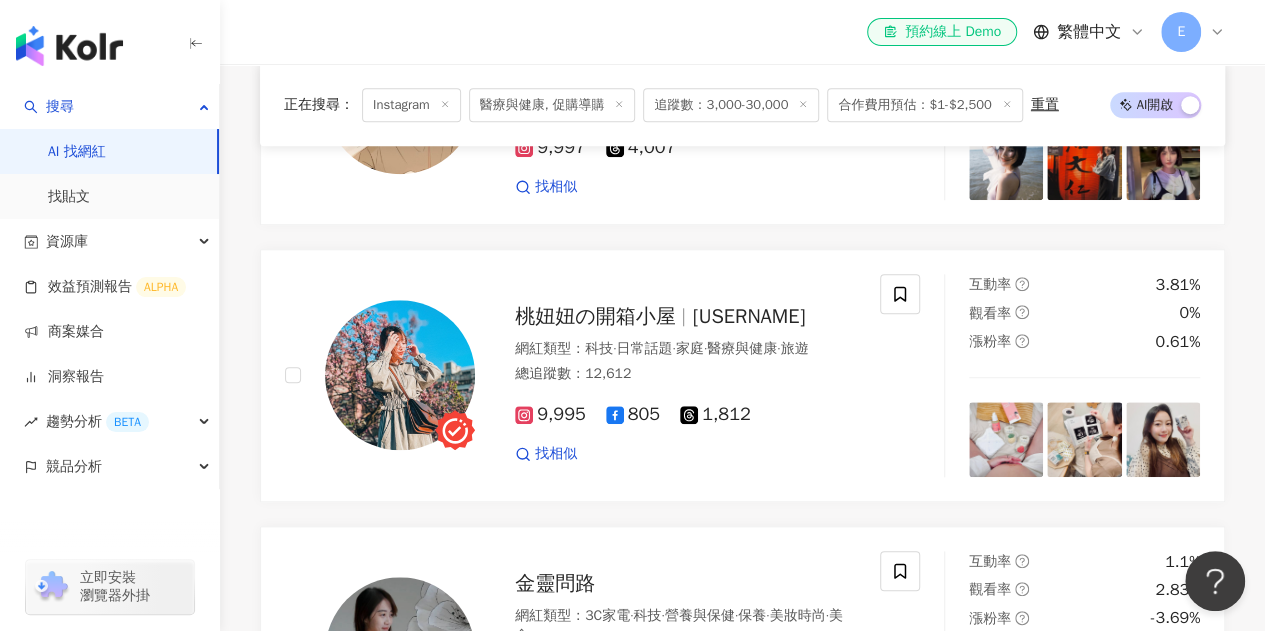click on "醫療與健康, 促購導購" at bounding box center [552, 105] 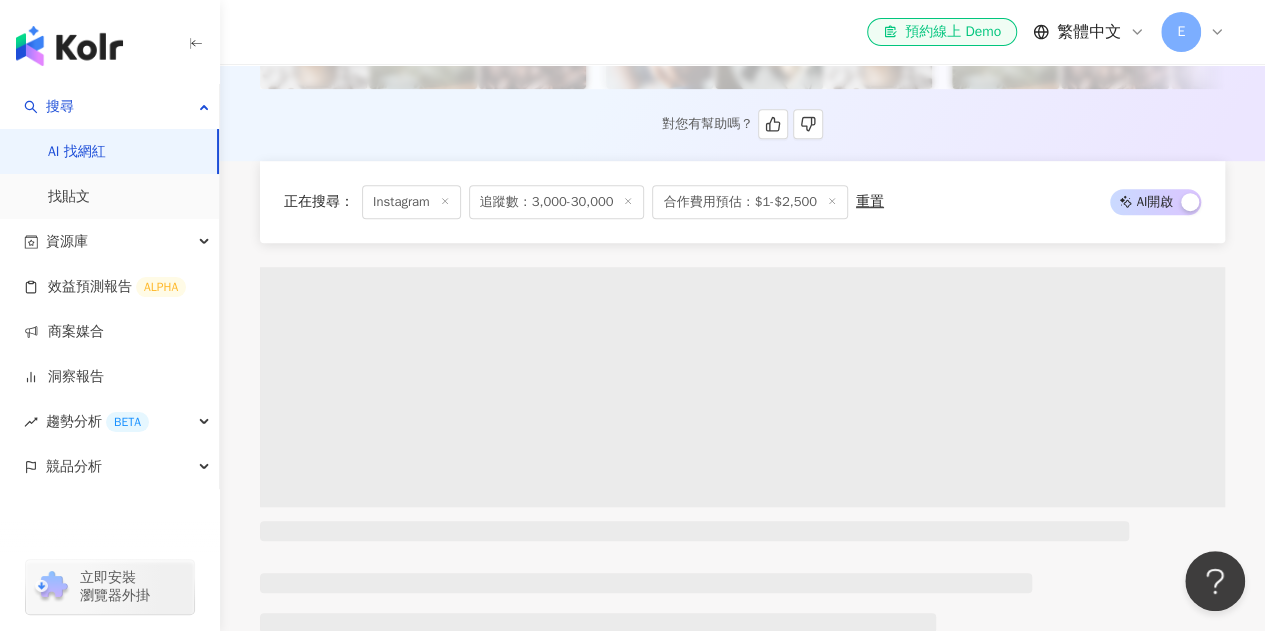 scroll, scrollTop: 0, scrollLeft: 0, axis: both 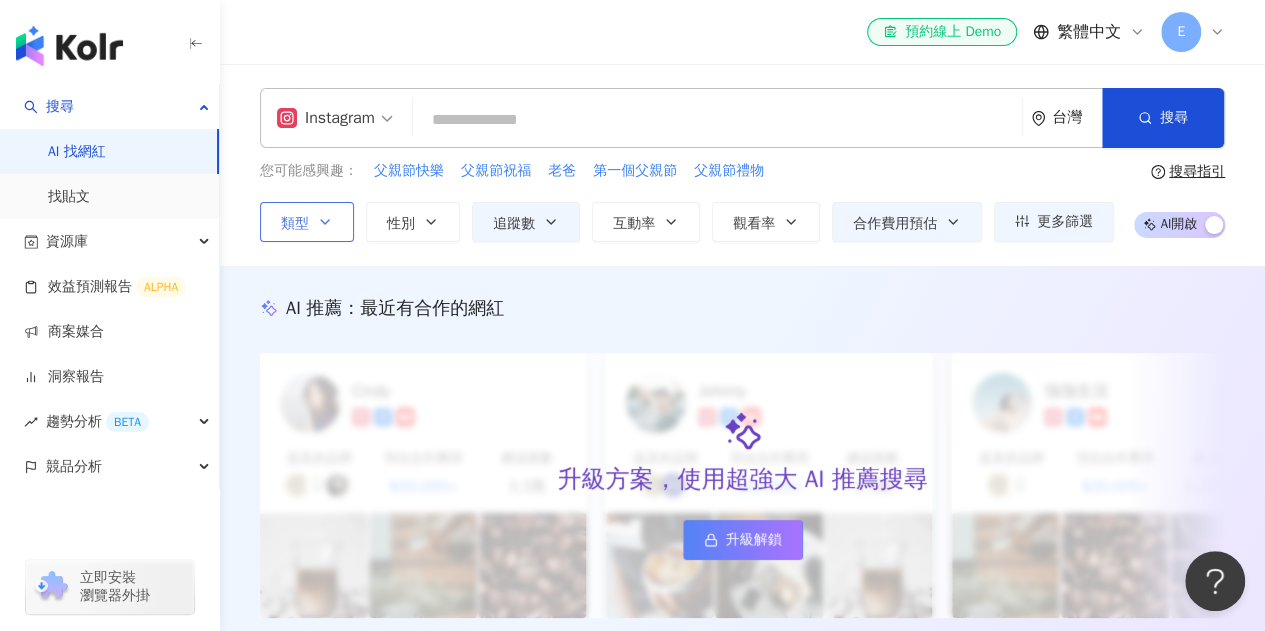 click 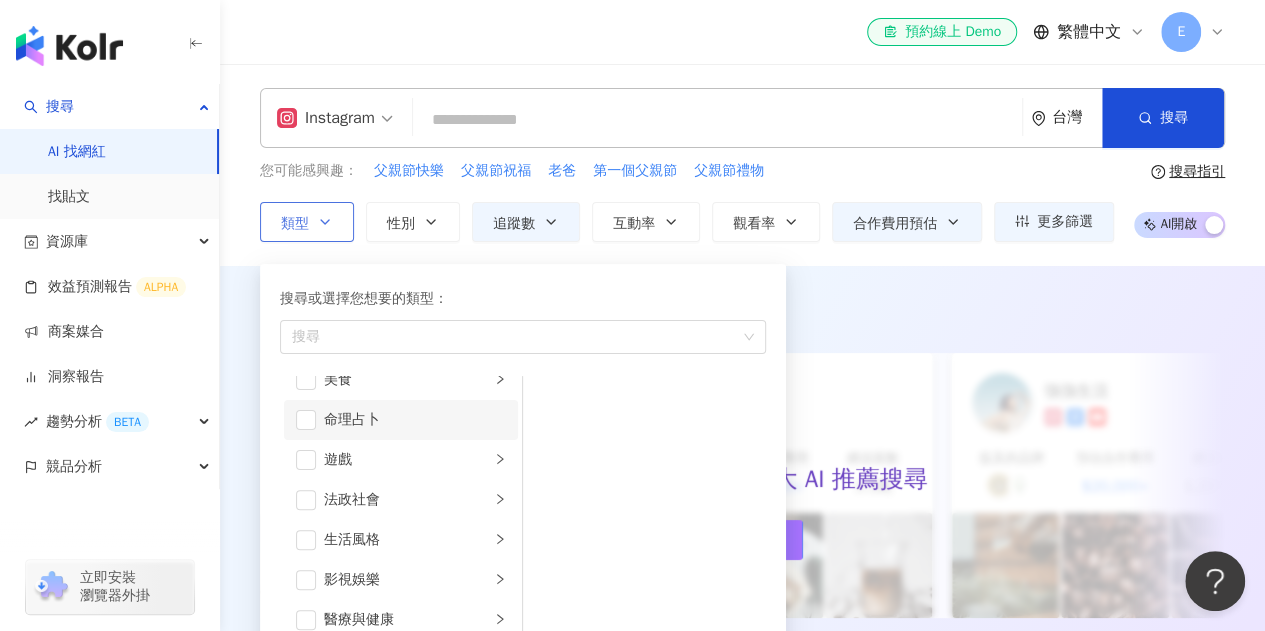 scroll, scrollTop: 400, scrollLeft: 0, axis: vertical 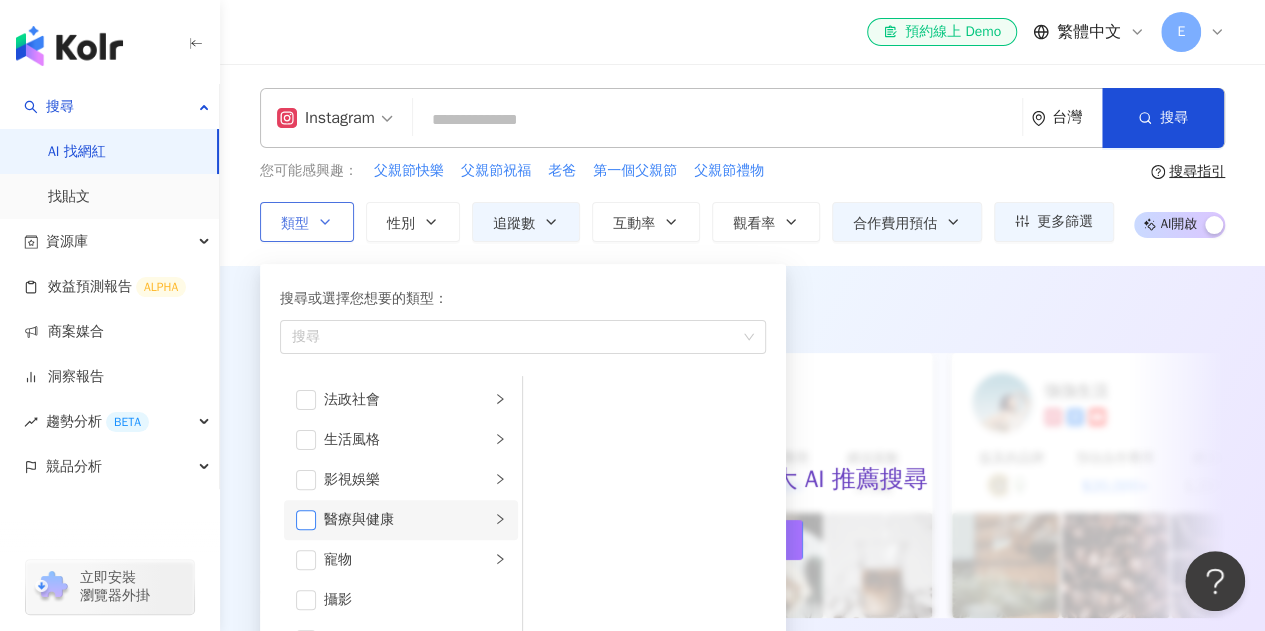 click at bounding box center (306, 520) 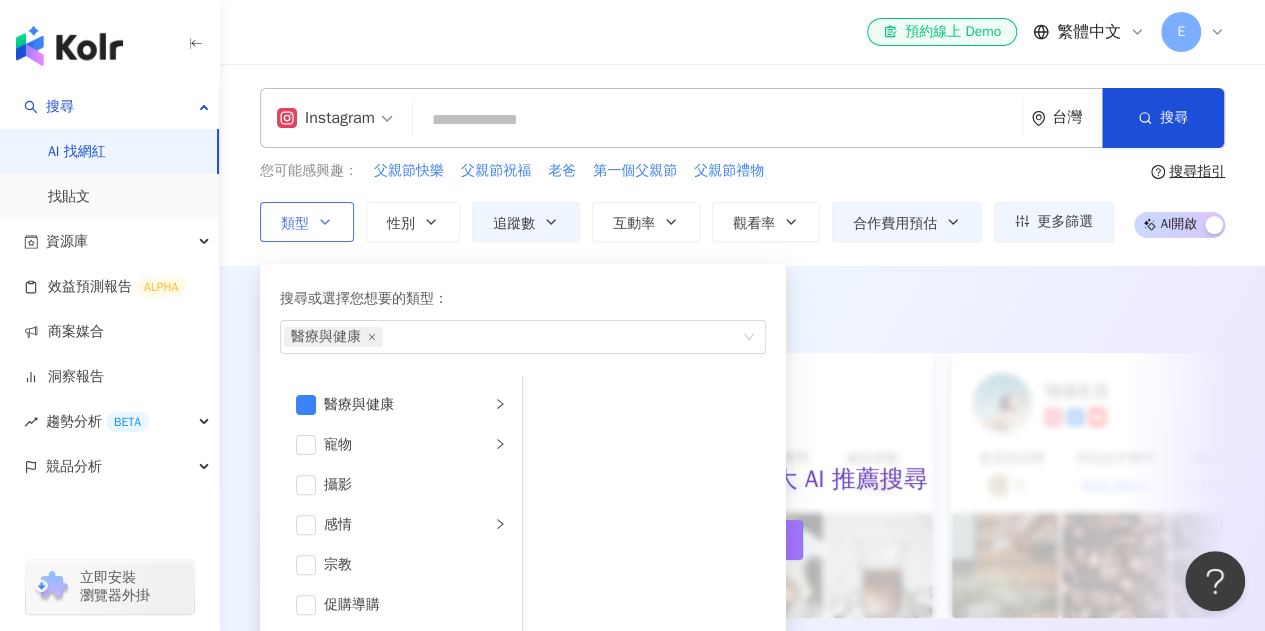 scroll, scrollTop: 692, scrollLeft: 0, axis: vertical 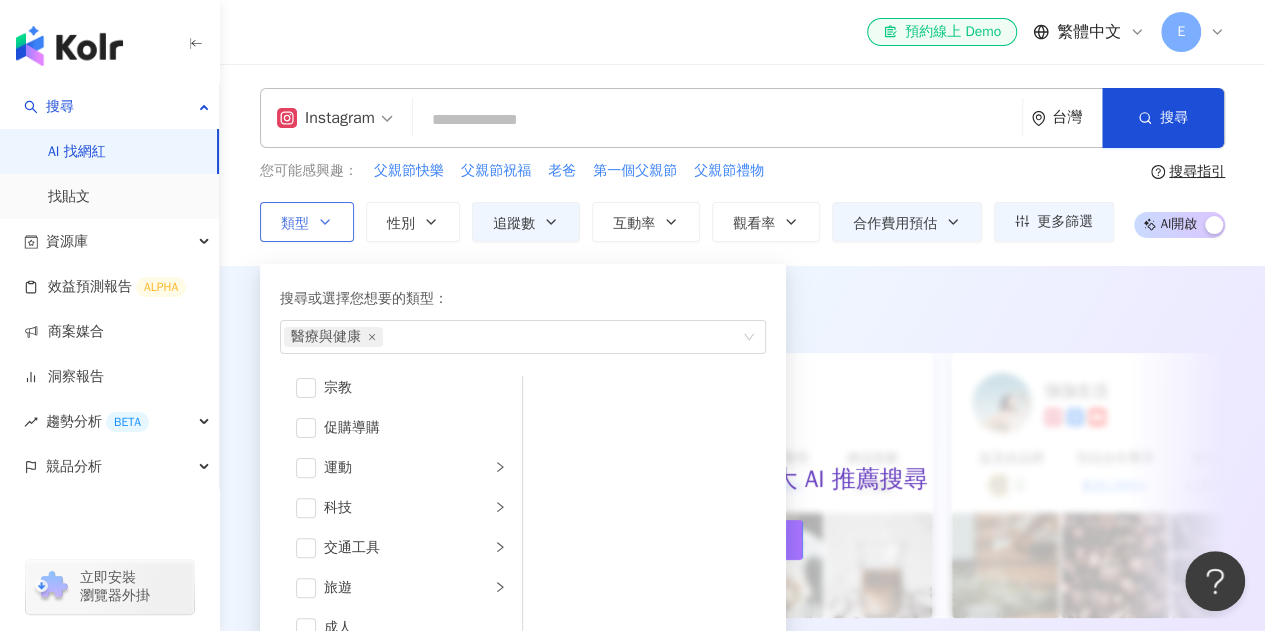 click on "類型 搜尋或選擇您想要的類型： 醫療與健康   藝術與娛樂 美妝時尚 氣候和環境 日常話題 教育與學習 家庭 財經 美食 命理占卜 遊戲 法政社會 生活風格 影視娛樂 醫療與健康 寵物 攝影 感情 宗教 促購導購 運動 科技 交通工具 旅遊 成人" at bounding box center [307, 222] 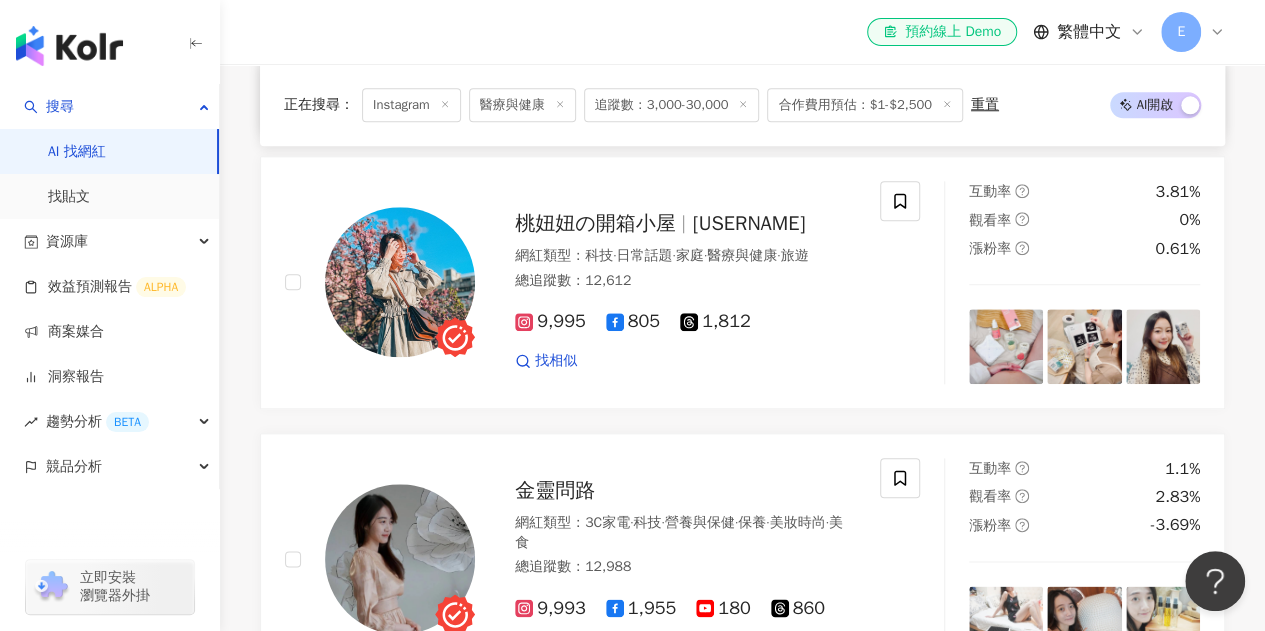 scroll, scrollTop: 900, scrollLeft: 0, axis: vertical 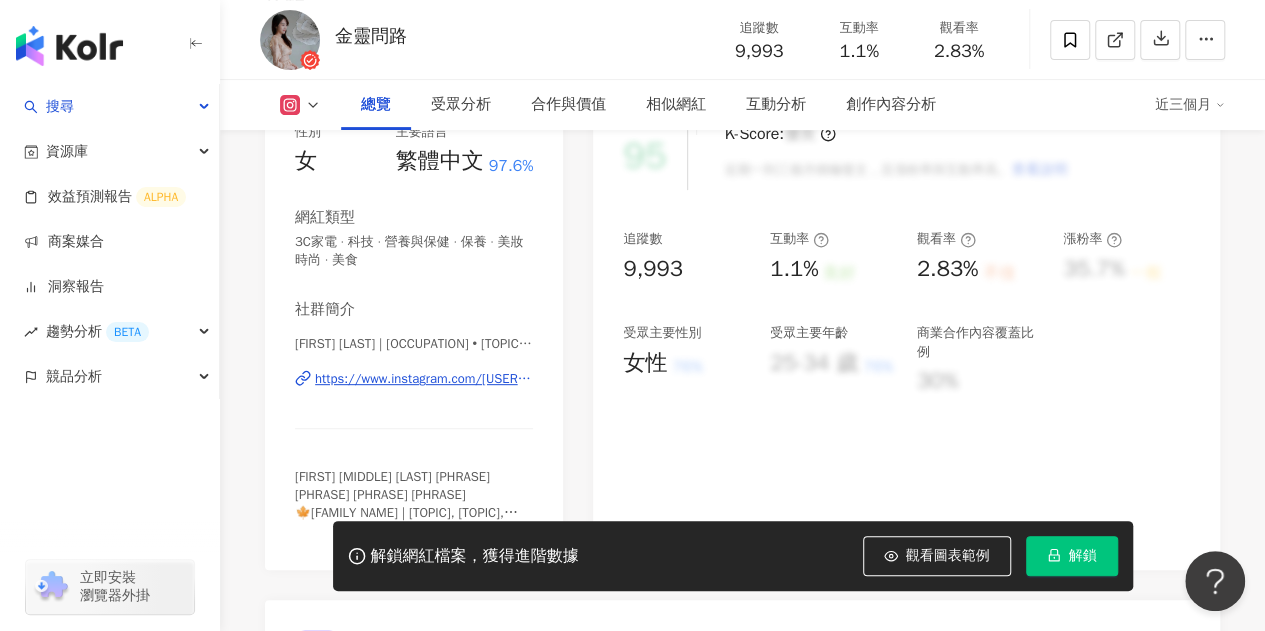 click on "https://www.instagram.com/[USERNAME]/" at bounding box center (424, 379) 